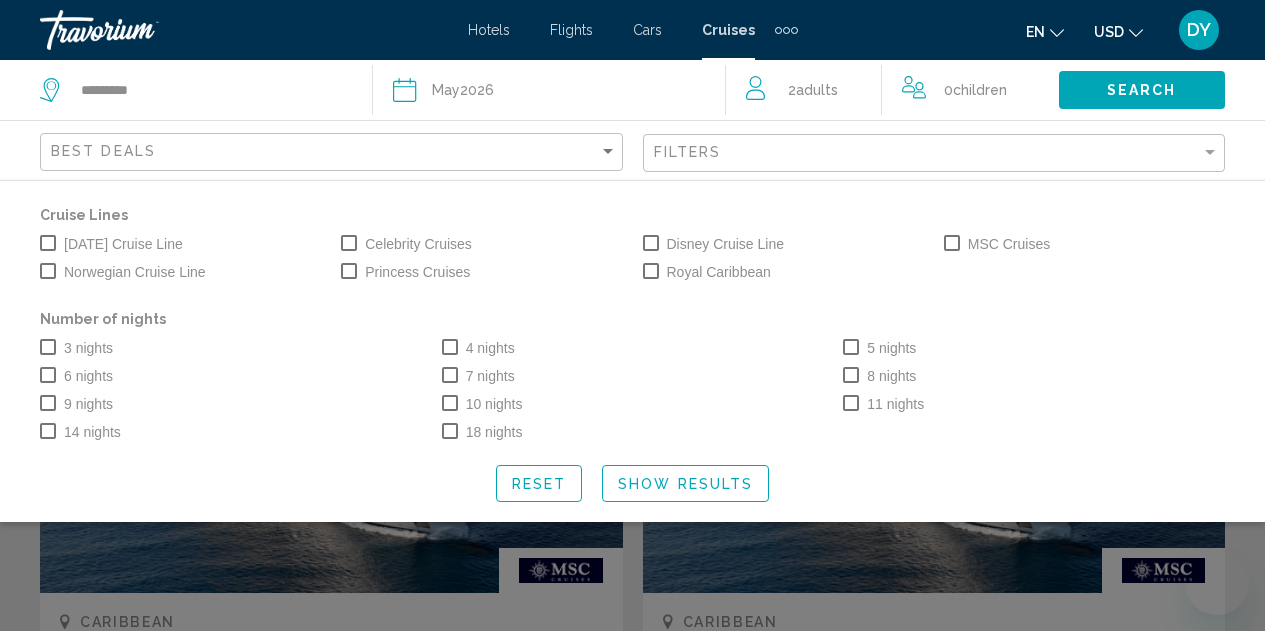 scroll, scrollTop: 0, scrollLeft: 0, axis: both 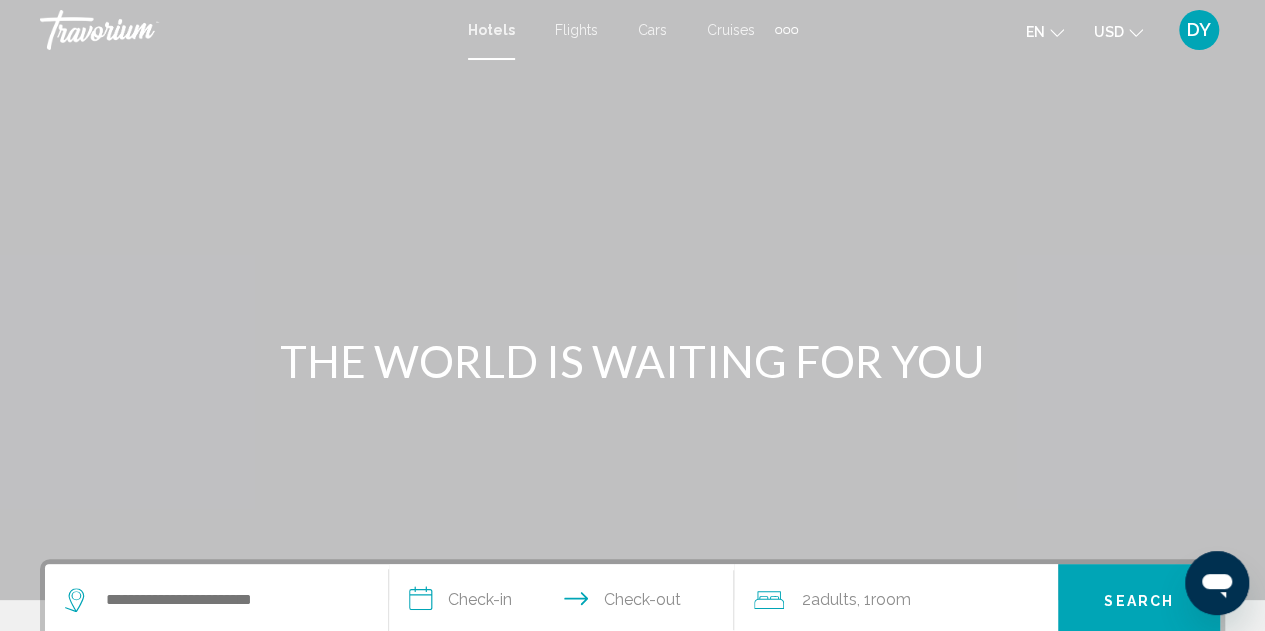 click on "Cruises" at bounding box center (731, 30) 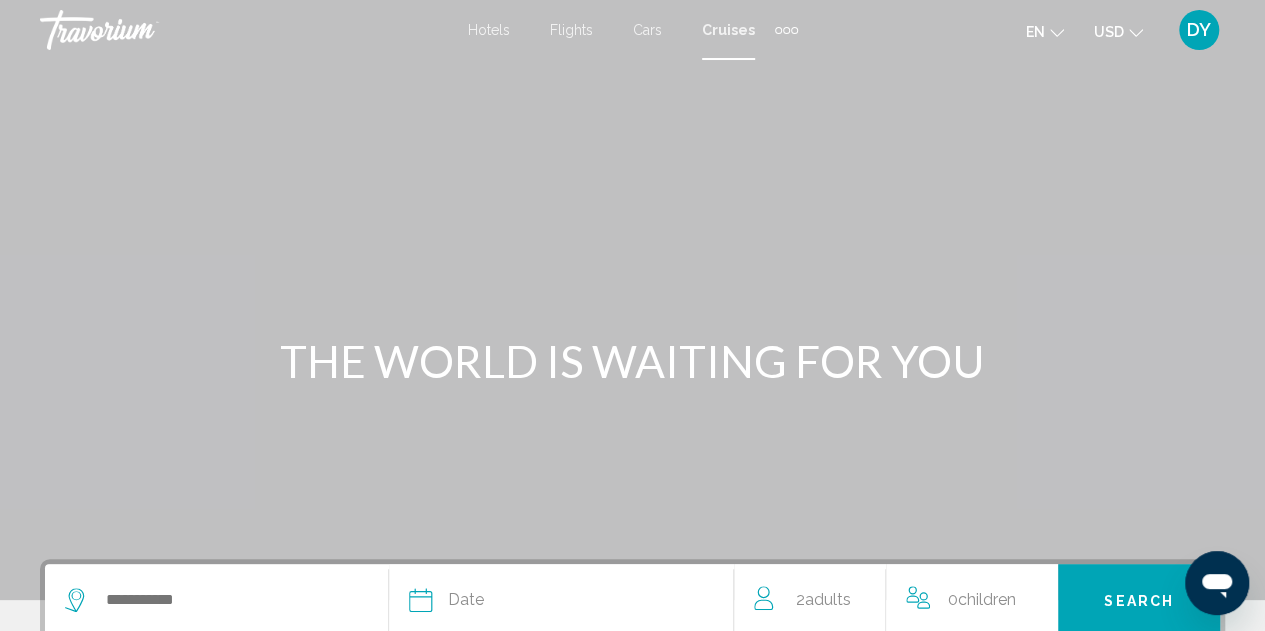 scroll, scrollTop: 175, scrollLeft: 0, axis: vertical 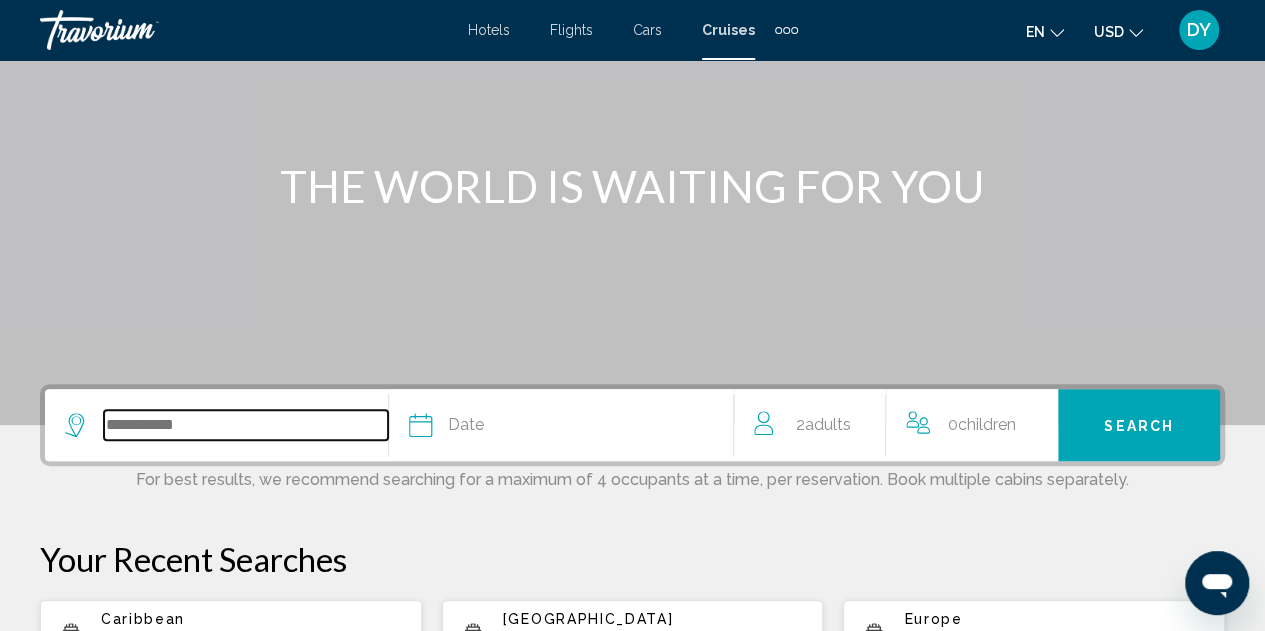 click at bounding box center (246, 425) 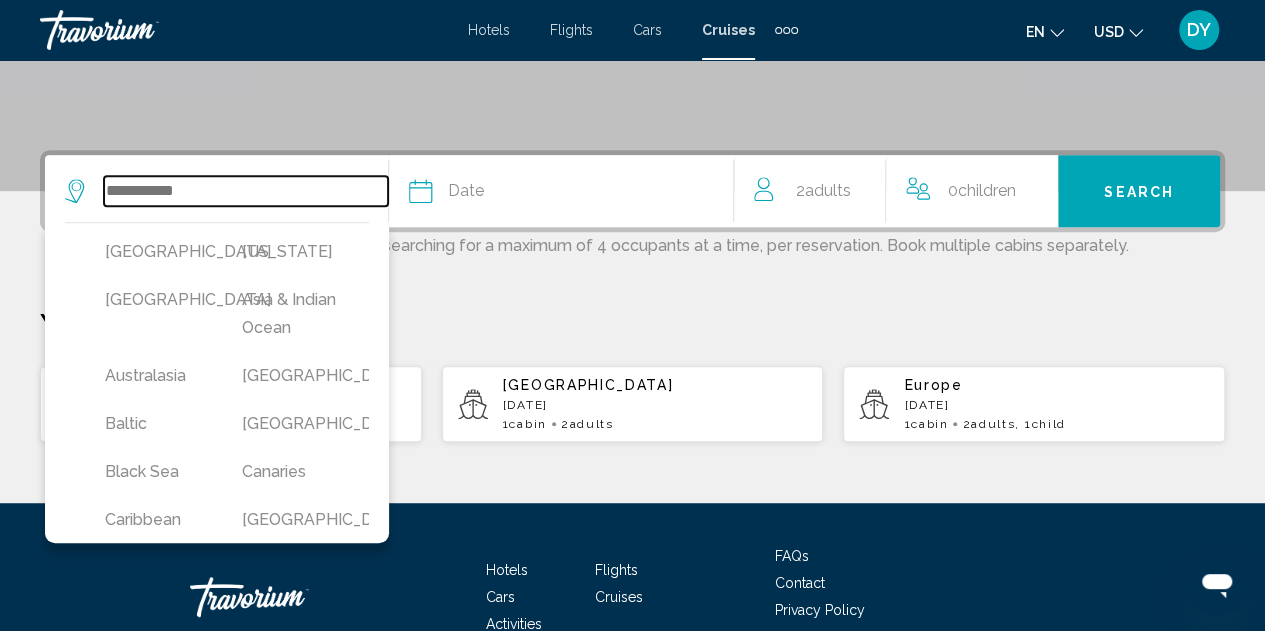 scroll, scrollTop: 494, scrollLeft: 0, axis: vertical 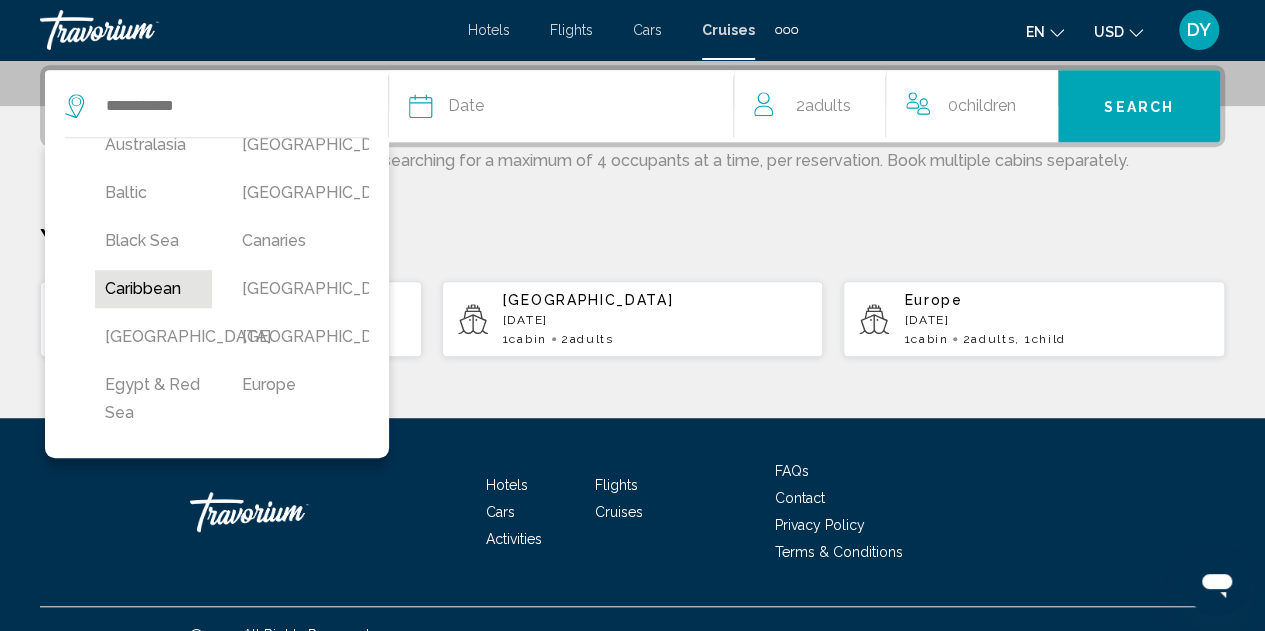 click on "Caribbean" at bounding box center [153, 289] 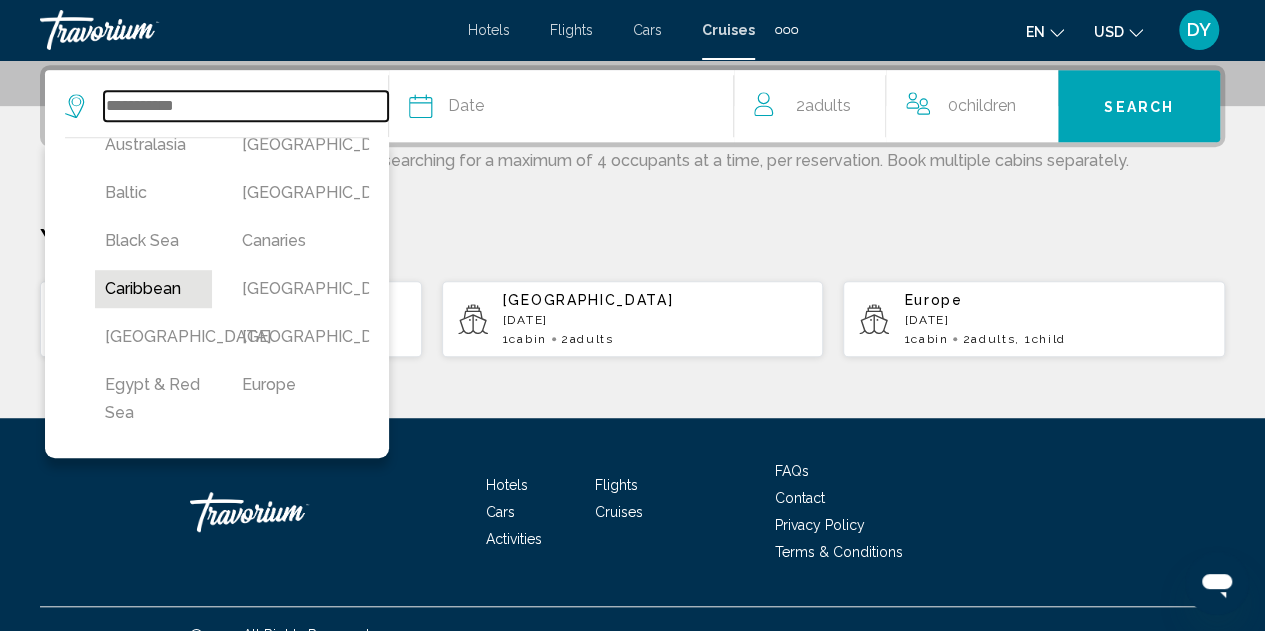 type on "*********" 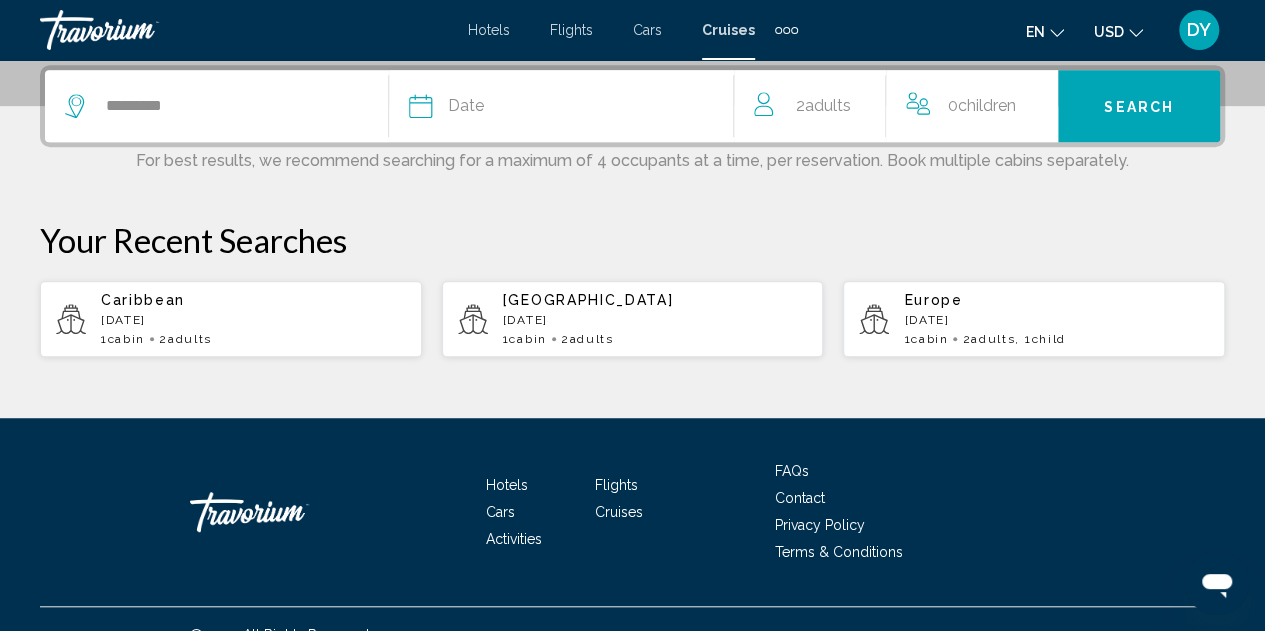 click on "Date" 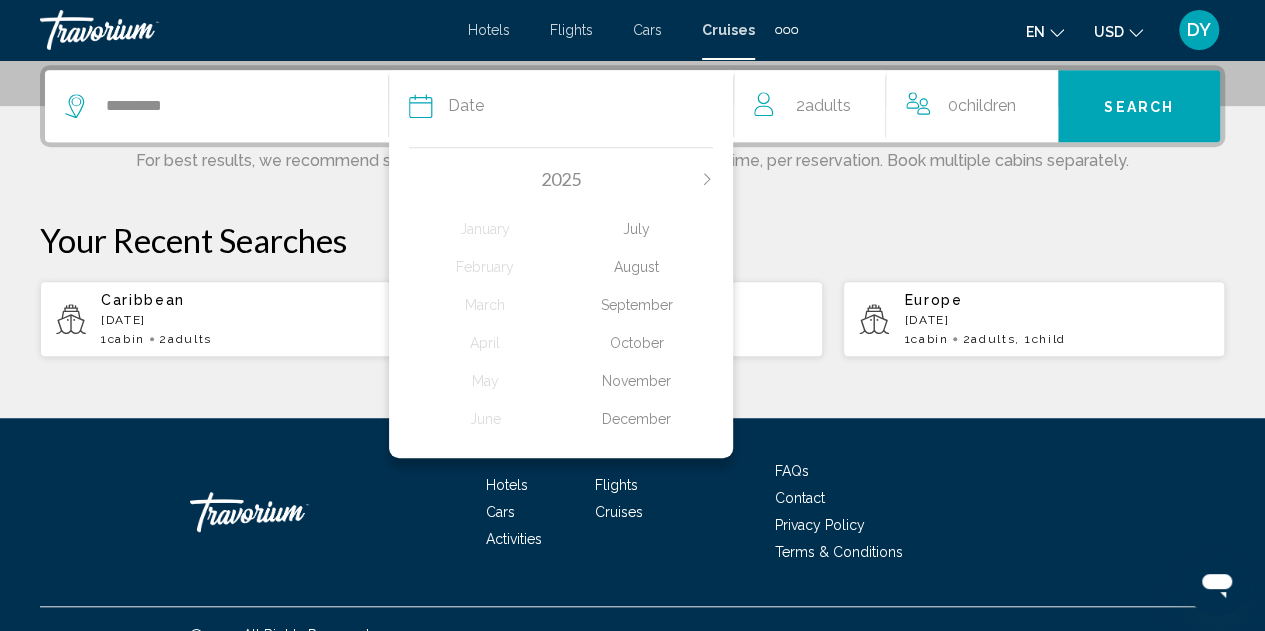 click on "2025
January February March April May June July August September October November December" 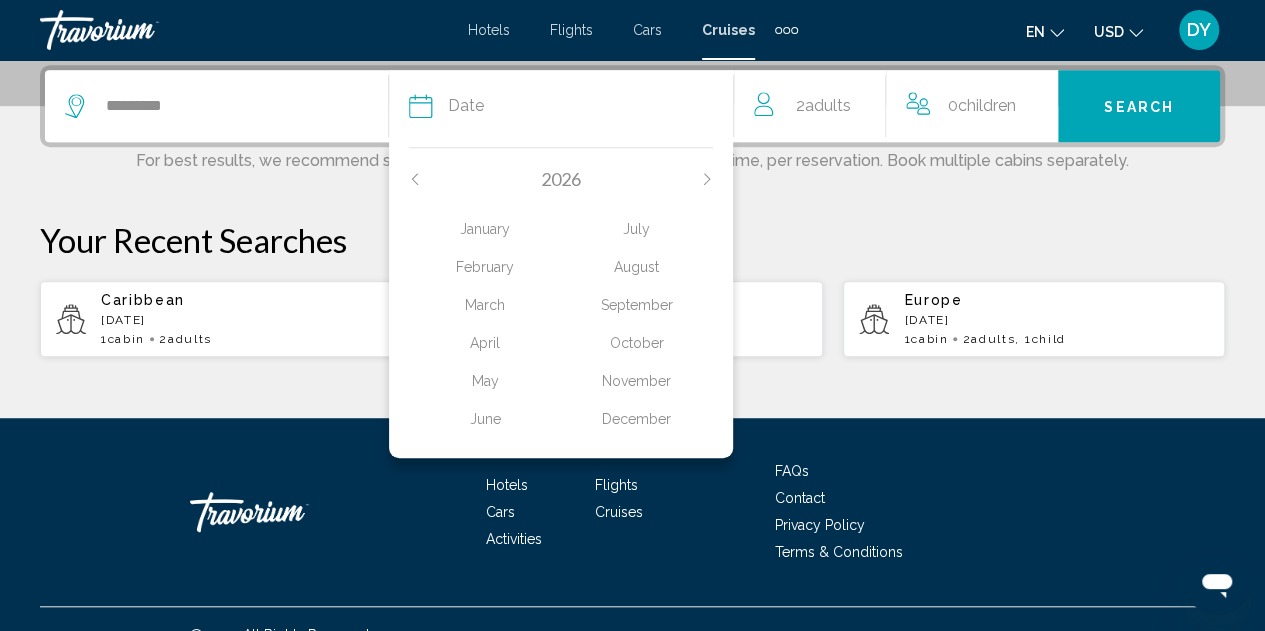 click on "May" 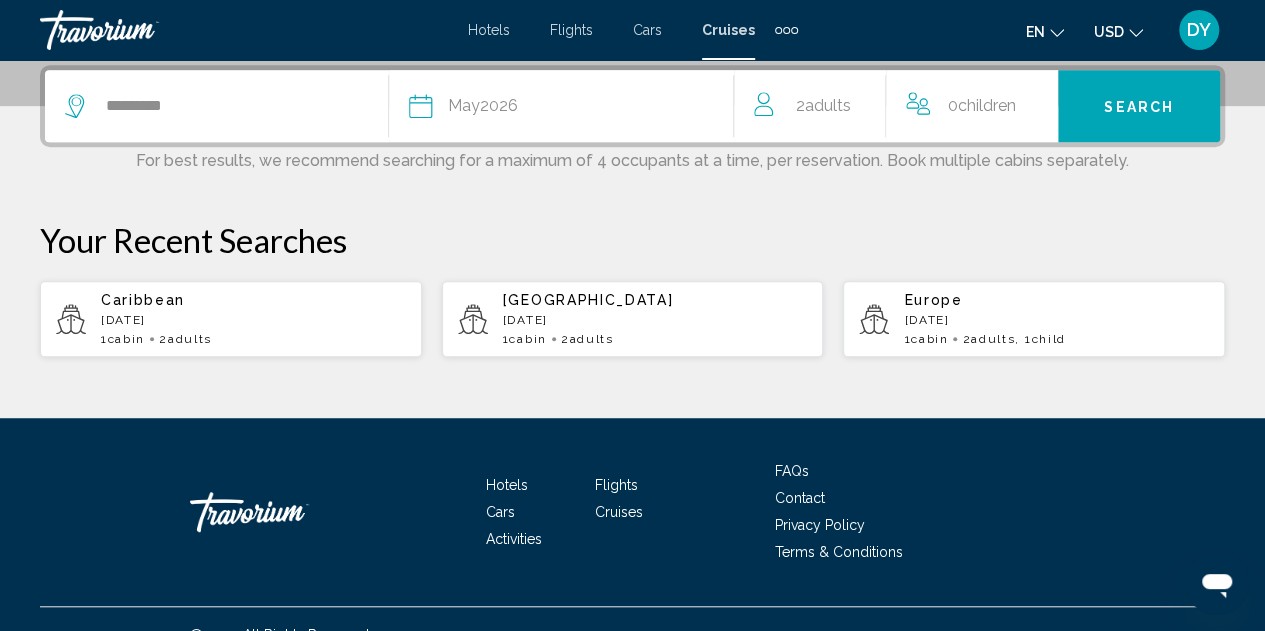 click on "Adults" 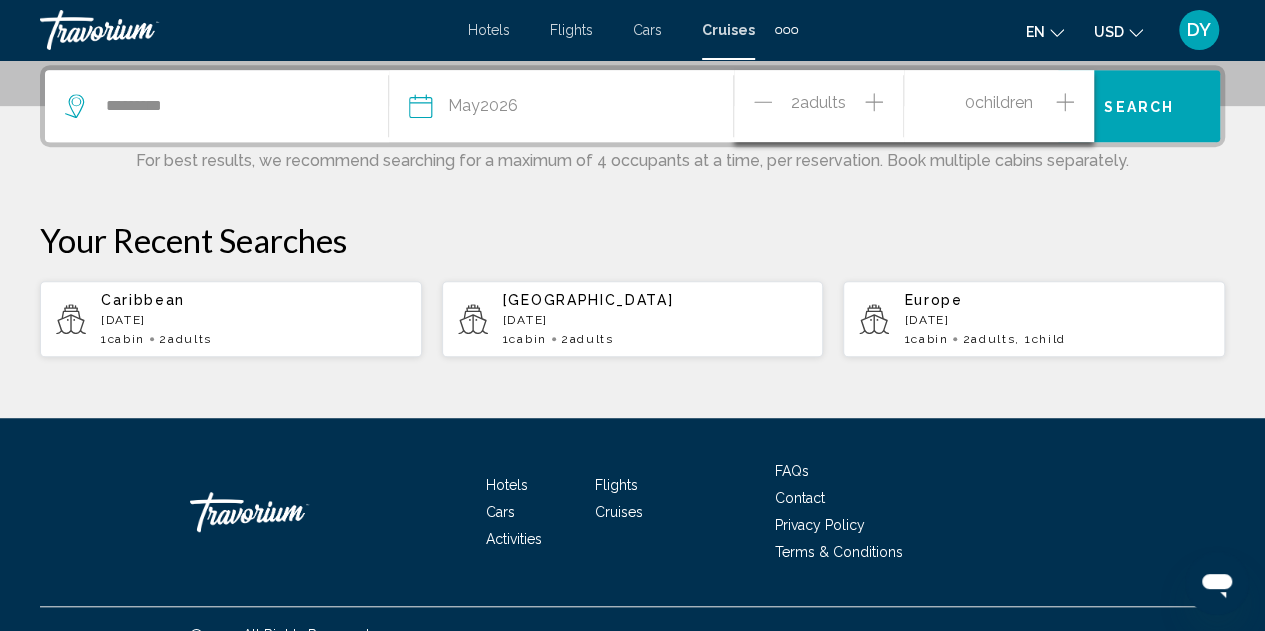 click 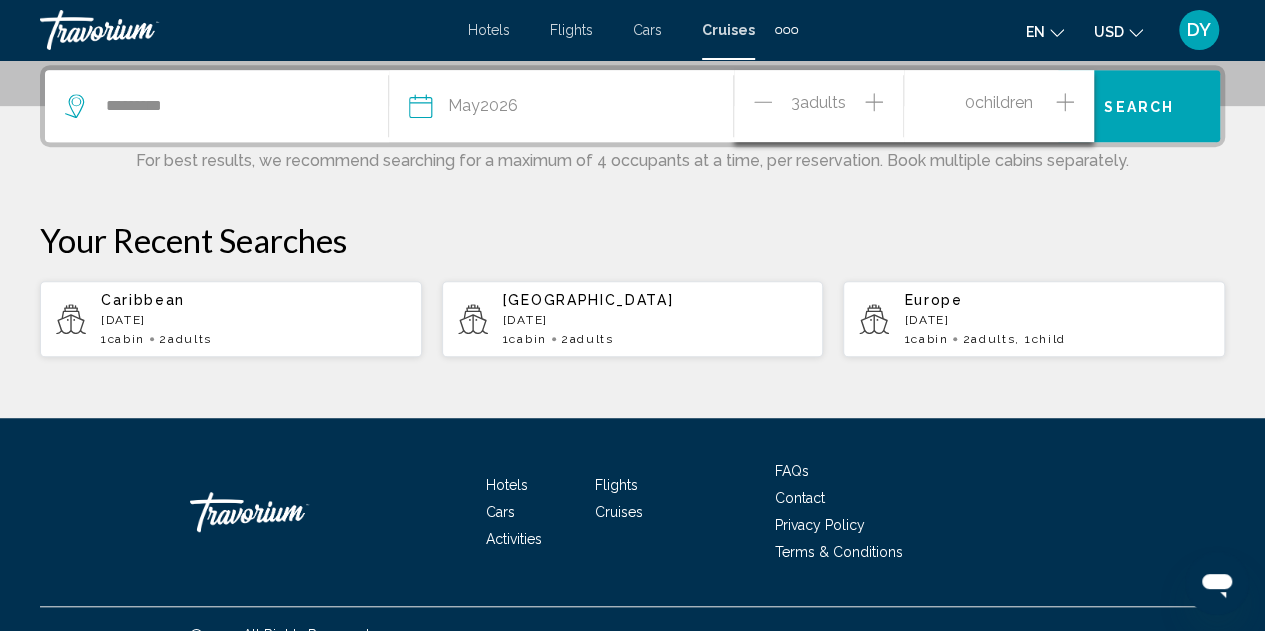 click 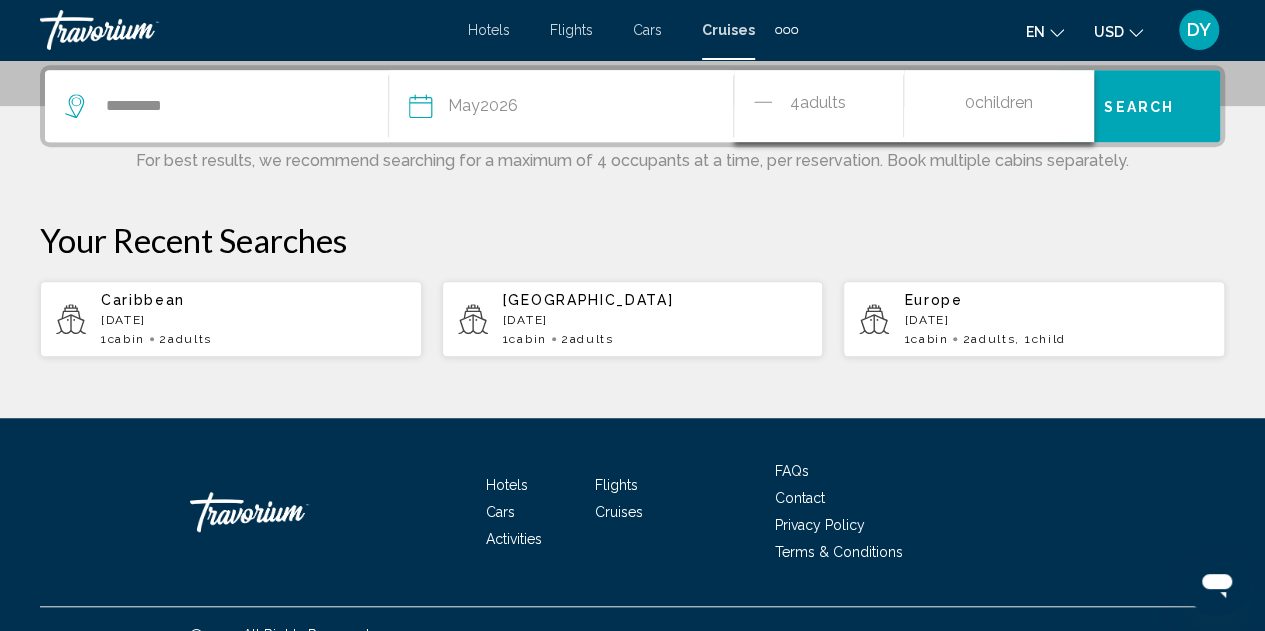 click on "Search" at bounding box center [1139, 106] 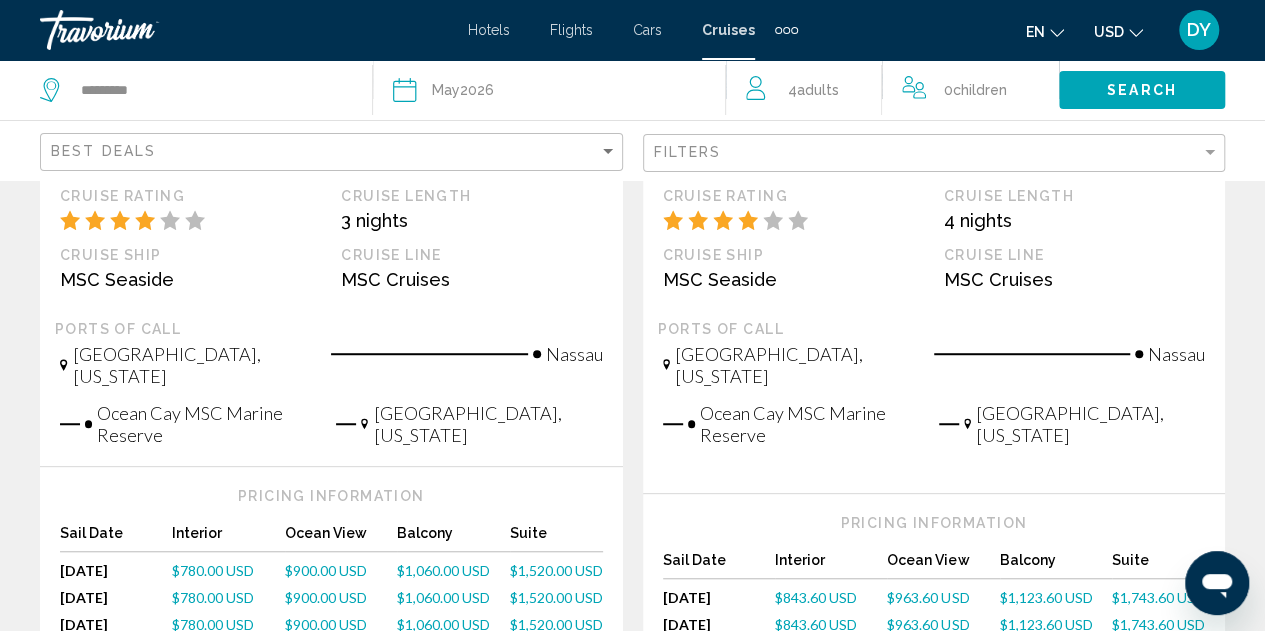scroll, scrollTop: 0, scrollLeft: 0, axis: both 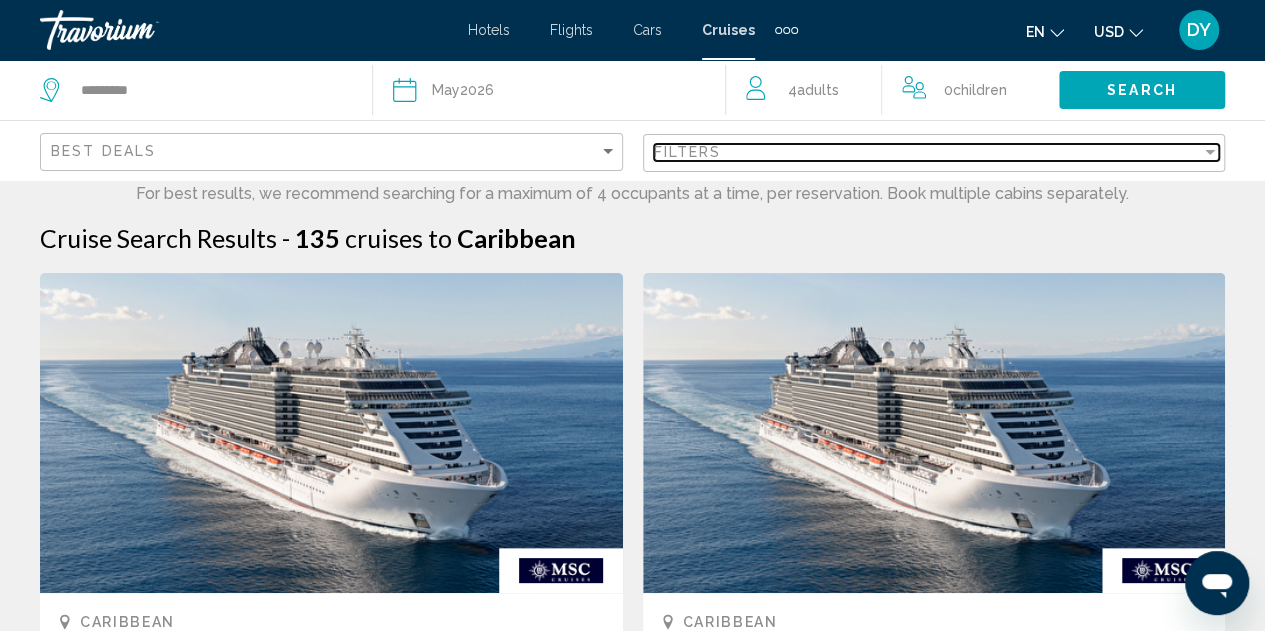 click on "Filters" at bounding box center [928, 152] 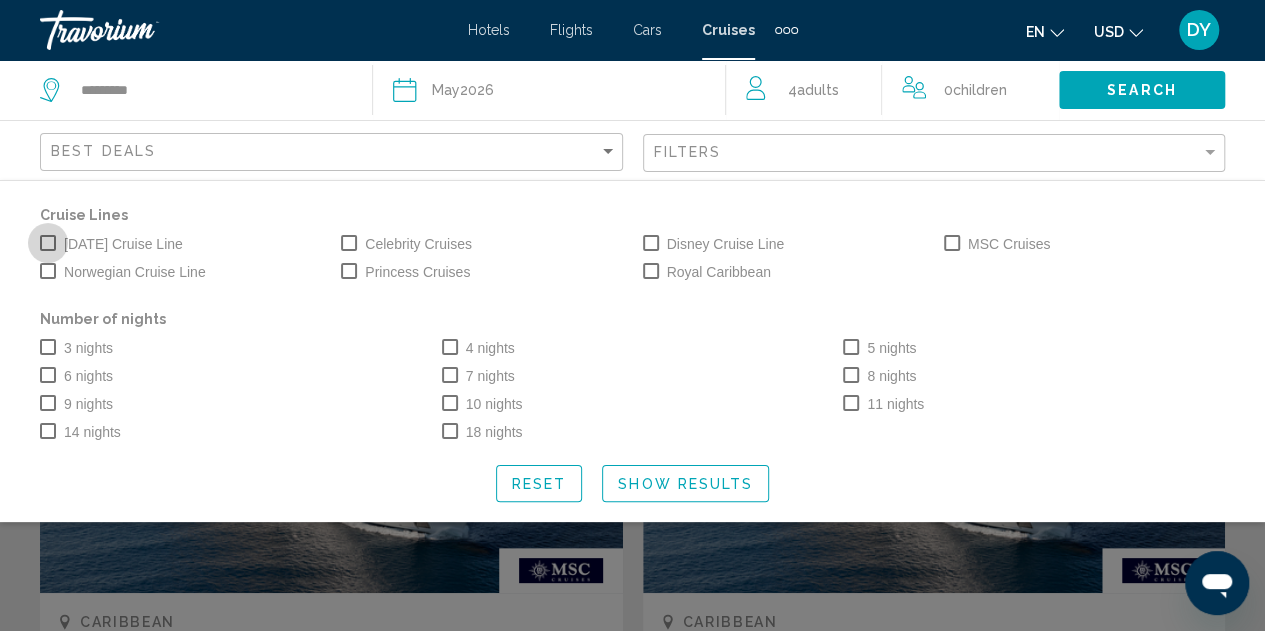 click at bounding box center (48, 243) 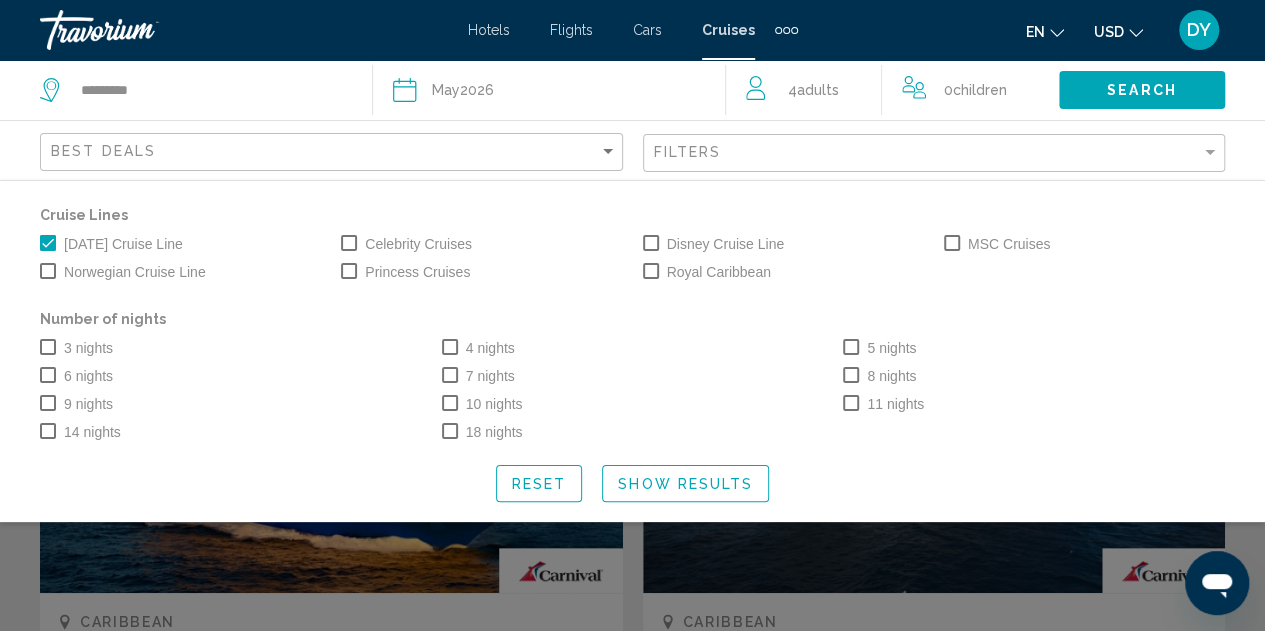 click on "Show Results" 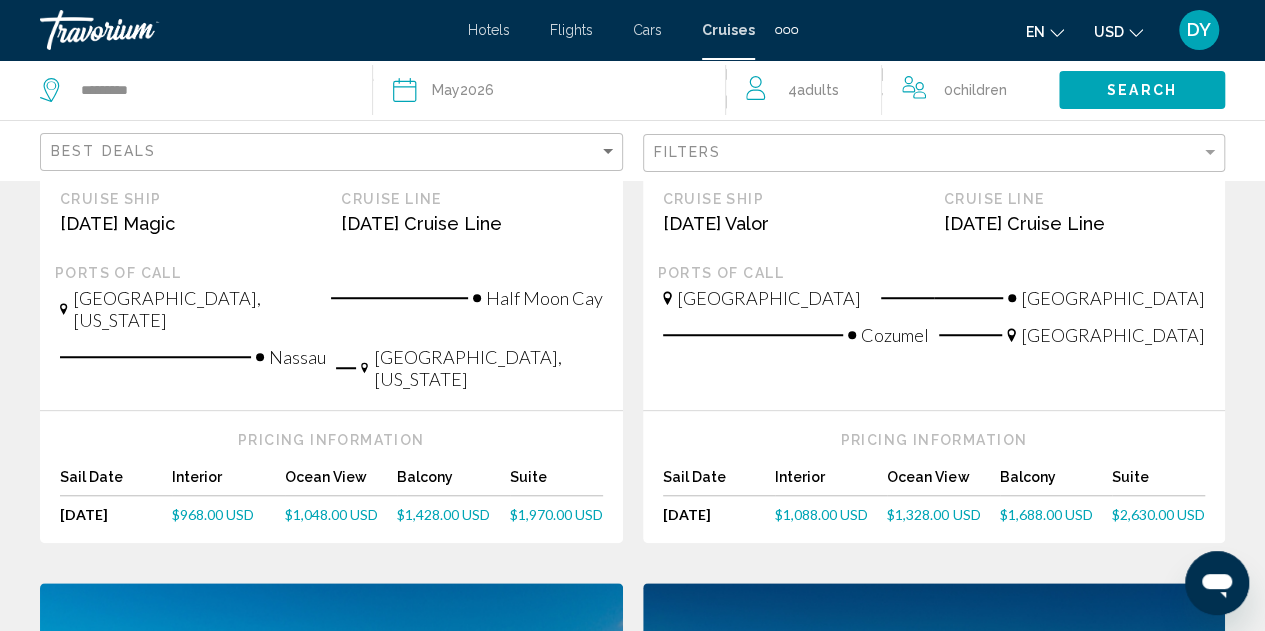 scroll, scrollTop: 581, scrollLeft: 0, axis: vertical 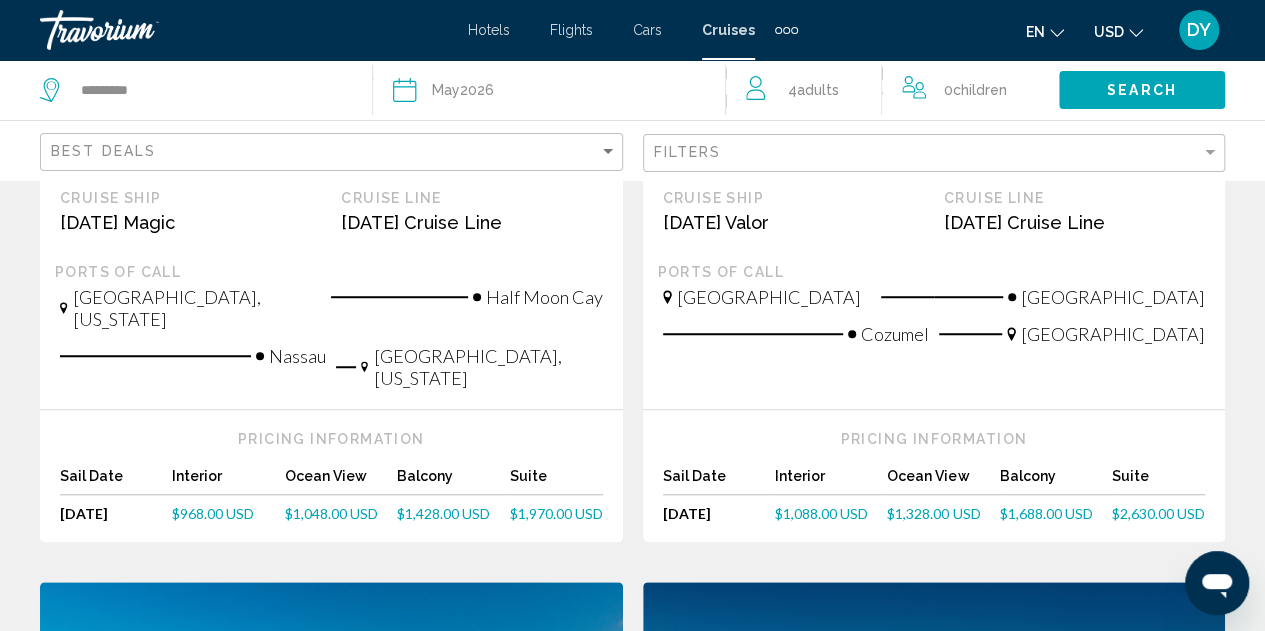 click on "$1,088.00 USD" at bounding box center [821, 513] 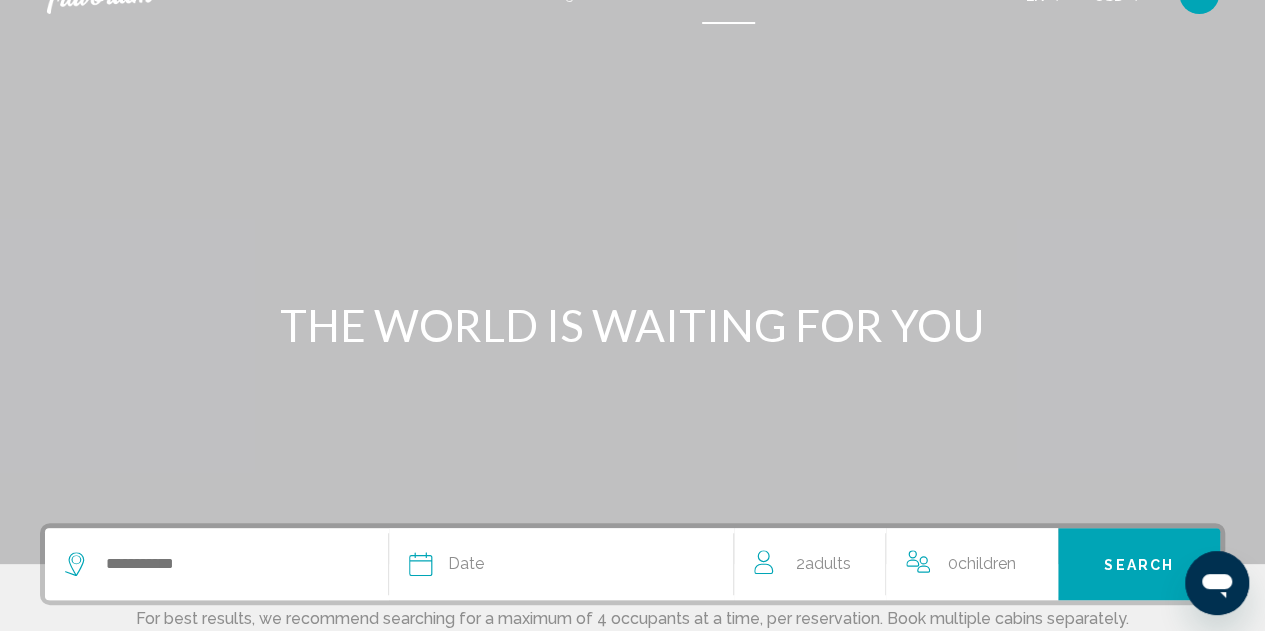 scroll, scrollTop: 0, scrollLeft: 0, axis: both 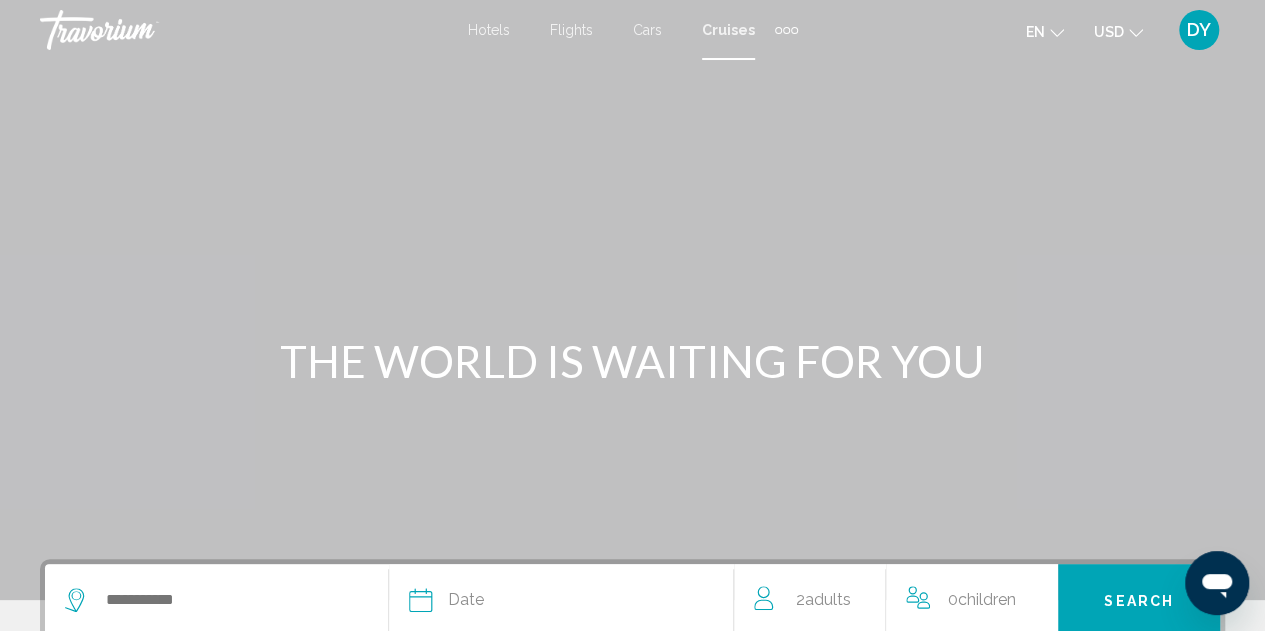 click on "Hotels" at bounding box center (489, 30) 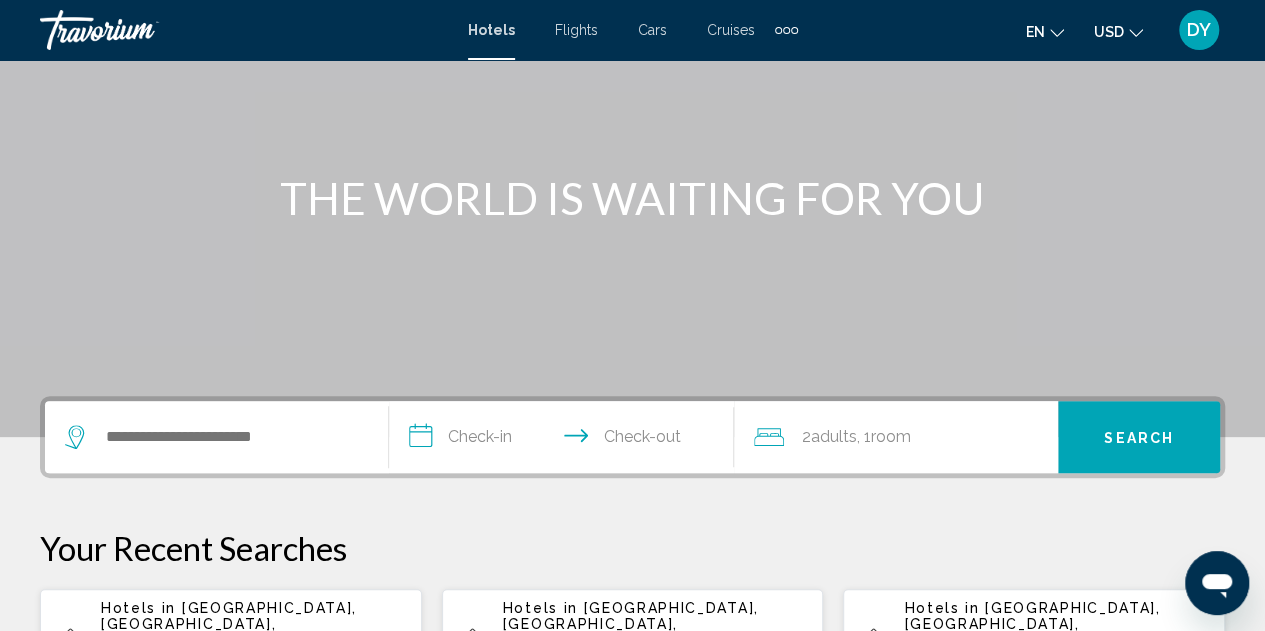 click at bounding box center [216, 437] 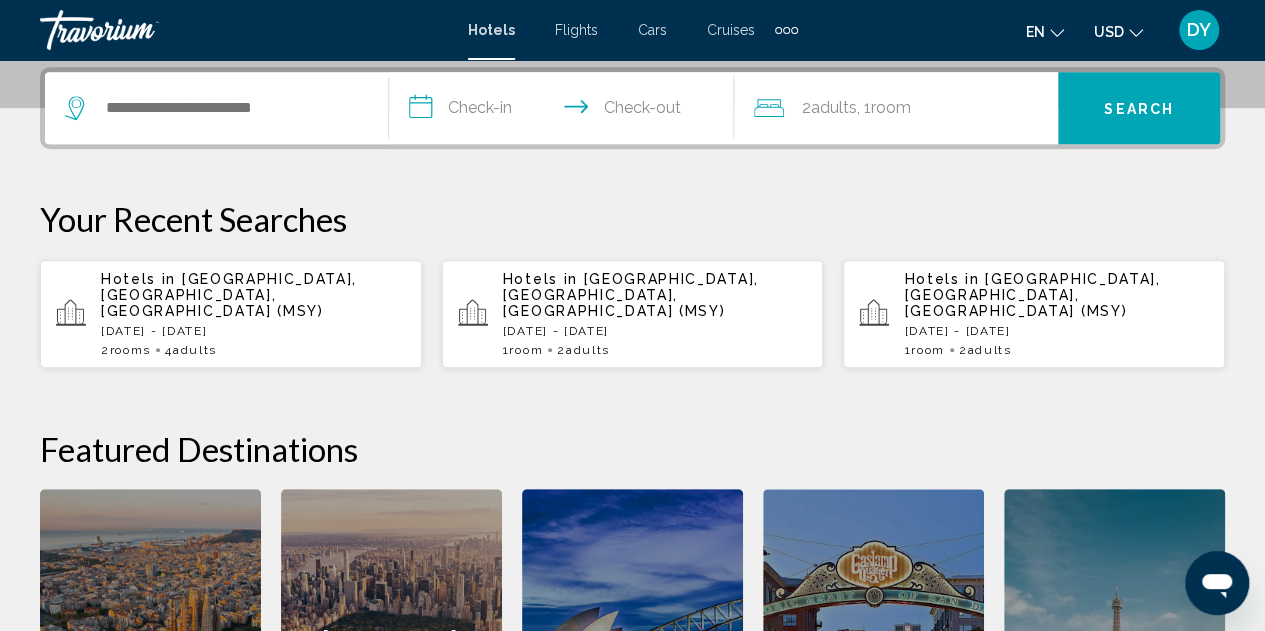 scroll, scrollTop: 494, scrollLeft: 0, axis: vertical 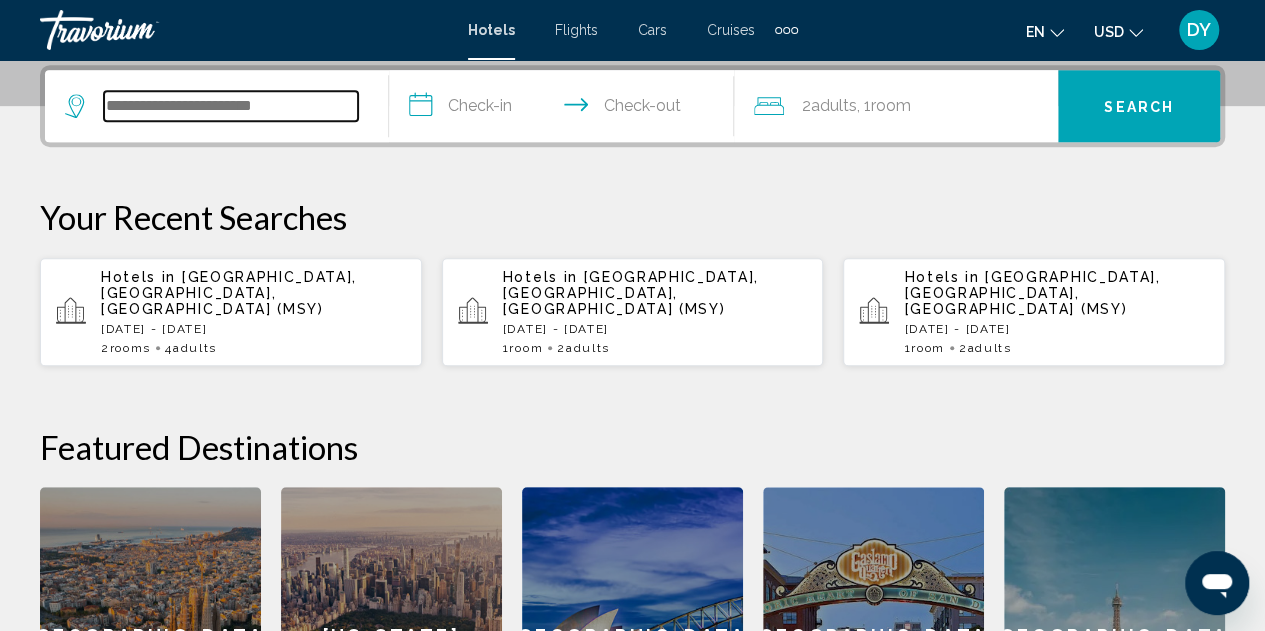 click at bounding box center (231, 106) 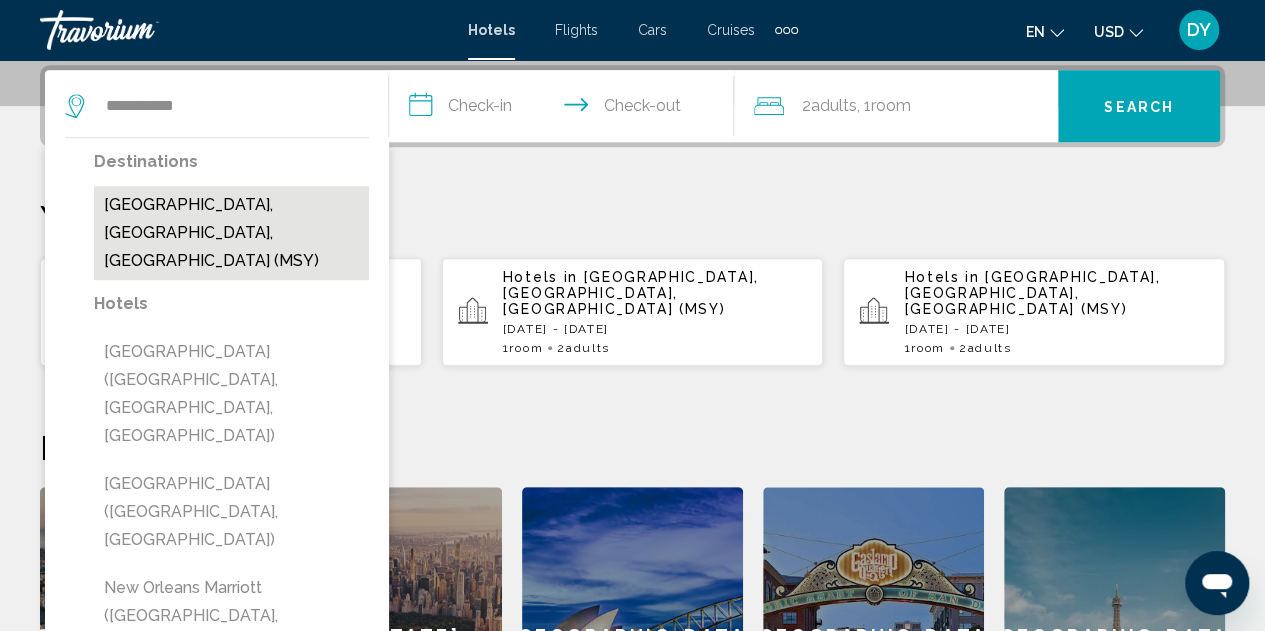 click on "[GEOGRAPHIC_DATA], [GEOGRAPHIC_DATA], [GEOGRAPHIC_DATA] (MSY)" at bounding box center [231, 233] 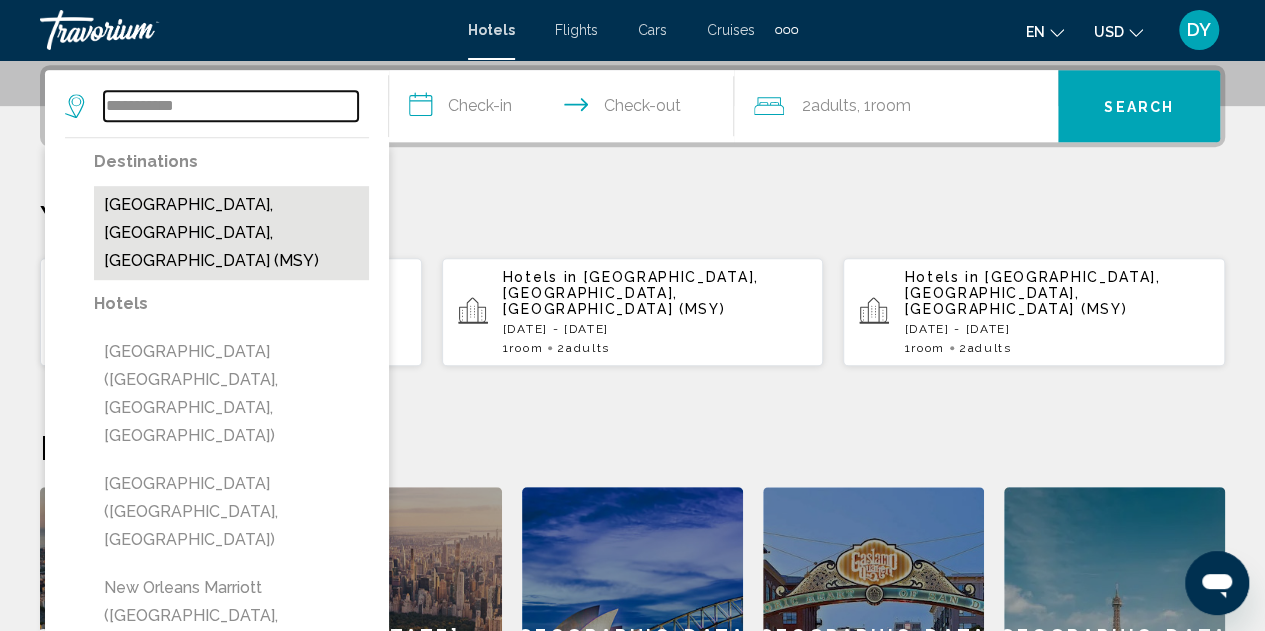 type on "**********" 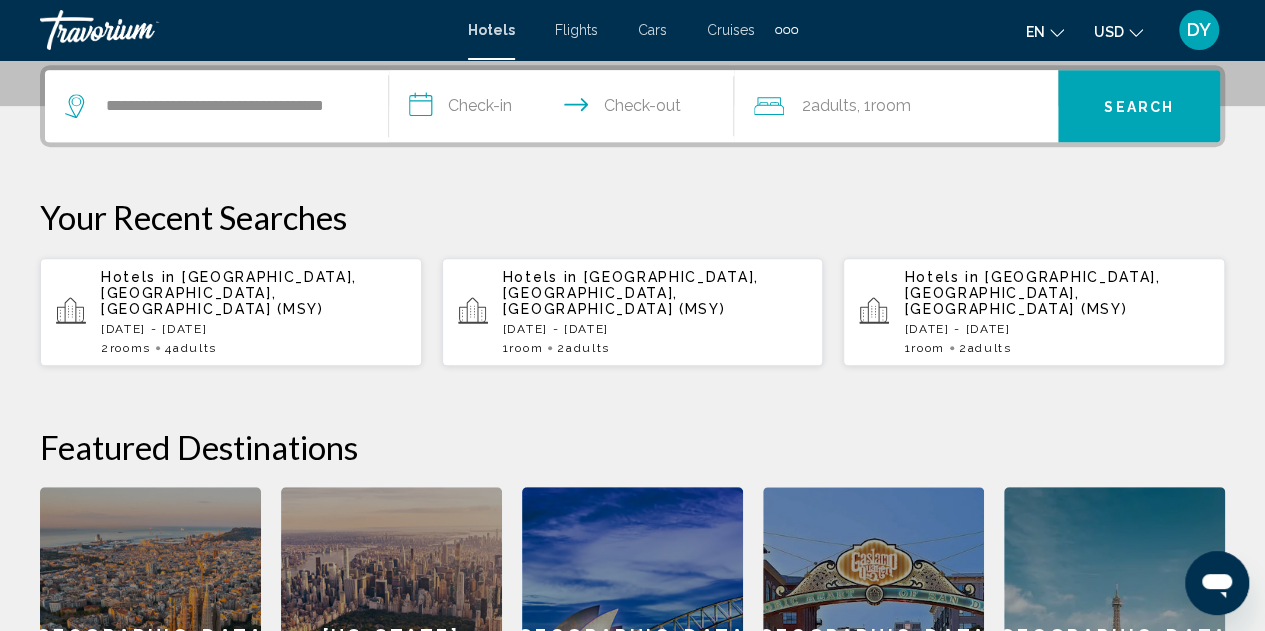 click on "**********" at bounding box center (565, 109) 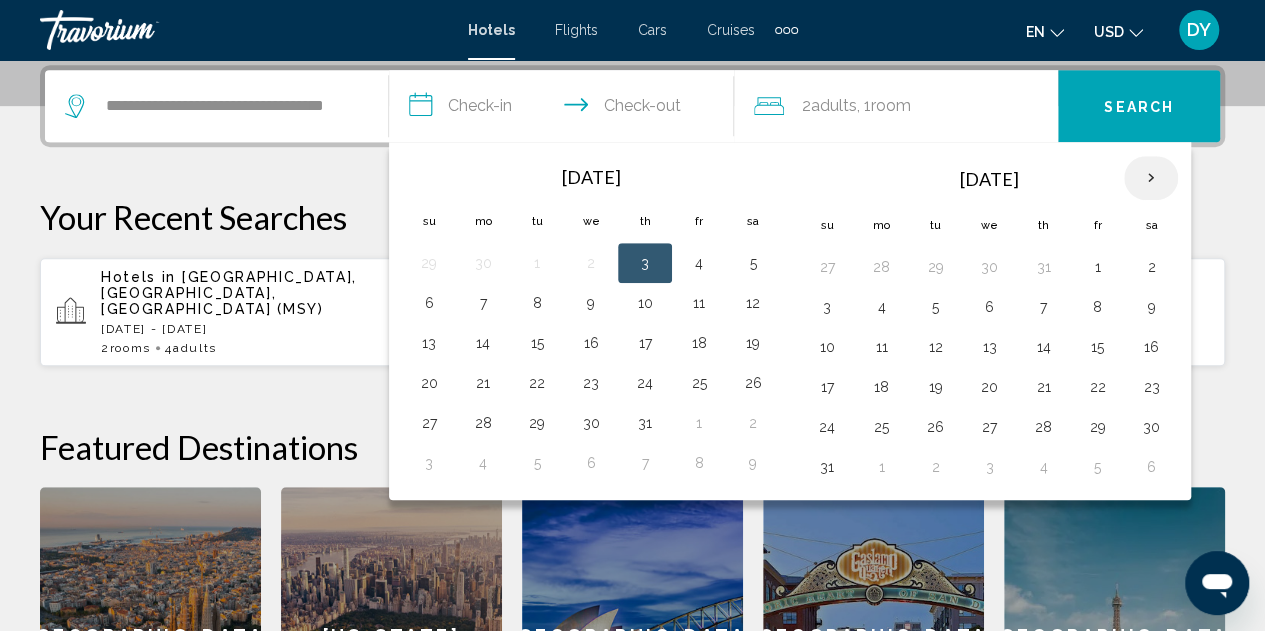 click at bounding box center [1151, 178] 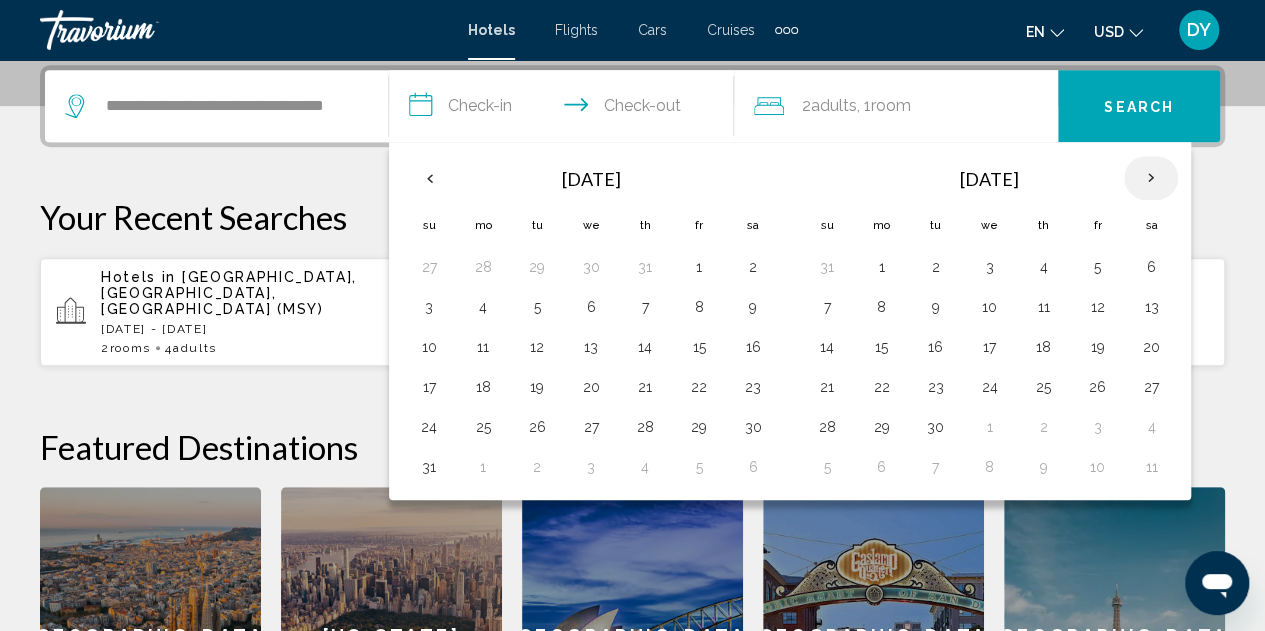 click at bounding box center [1151, 178] 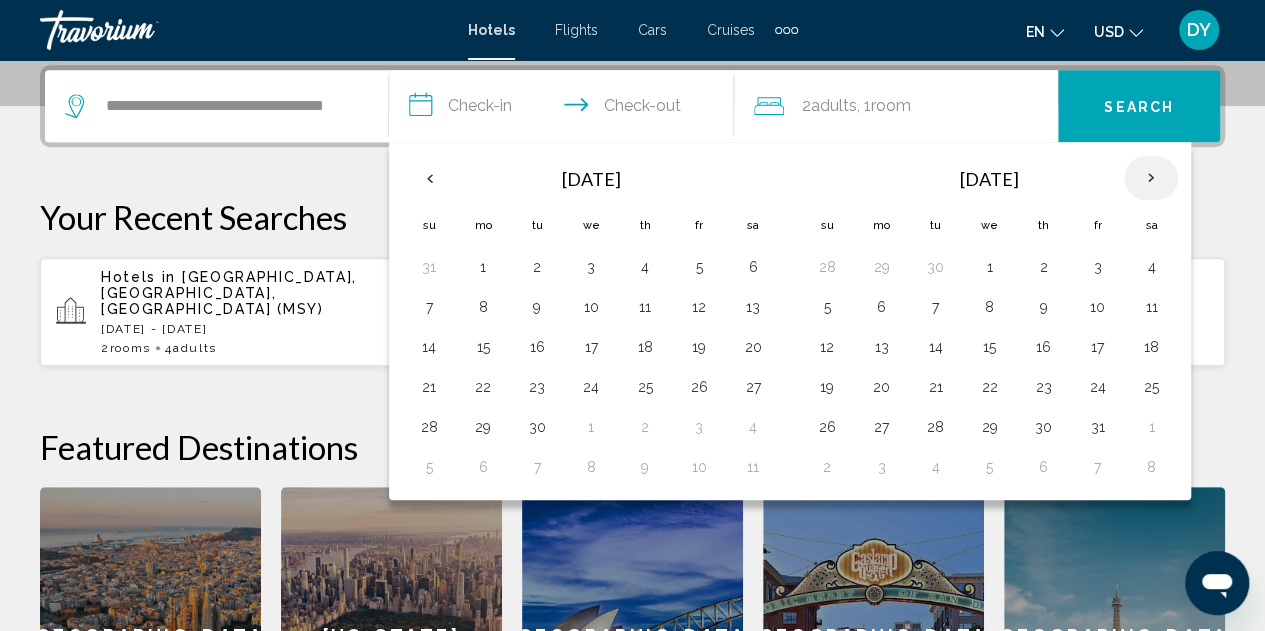 click at bounding box center [1151, 178] 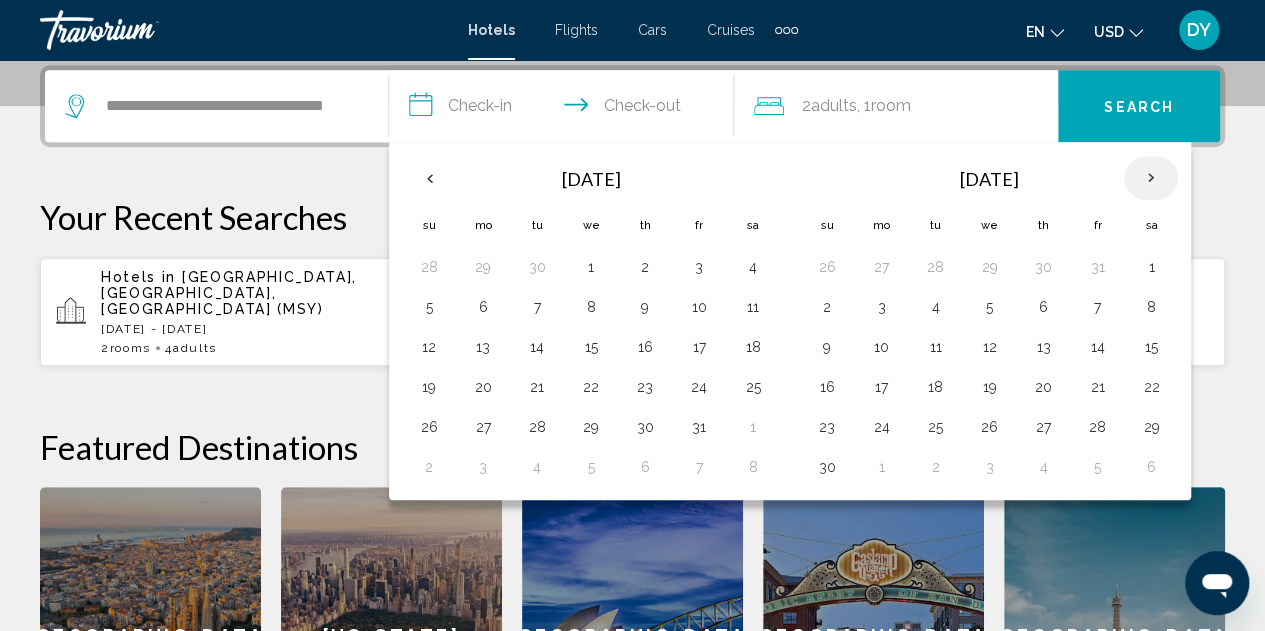 click at bounding box center [1151, 178] 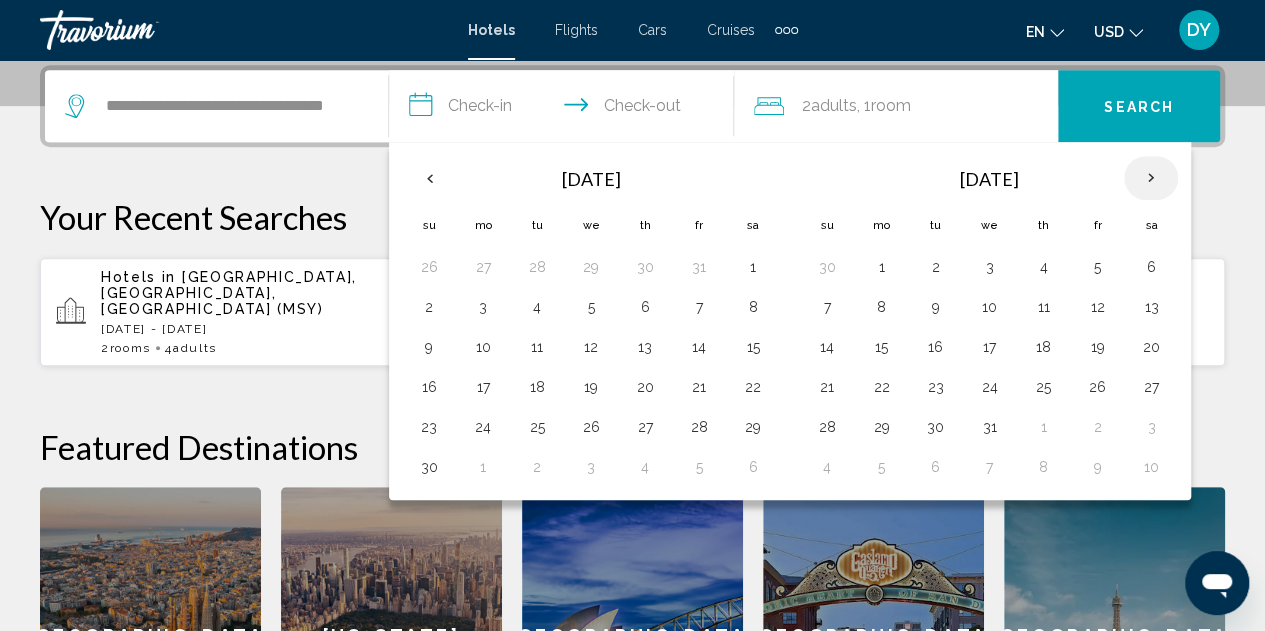 click at bounding box center [1151, 178] 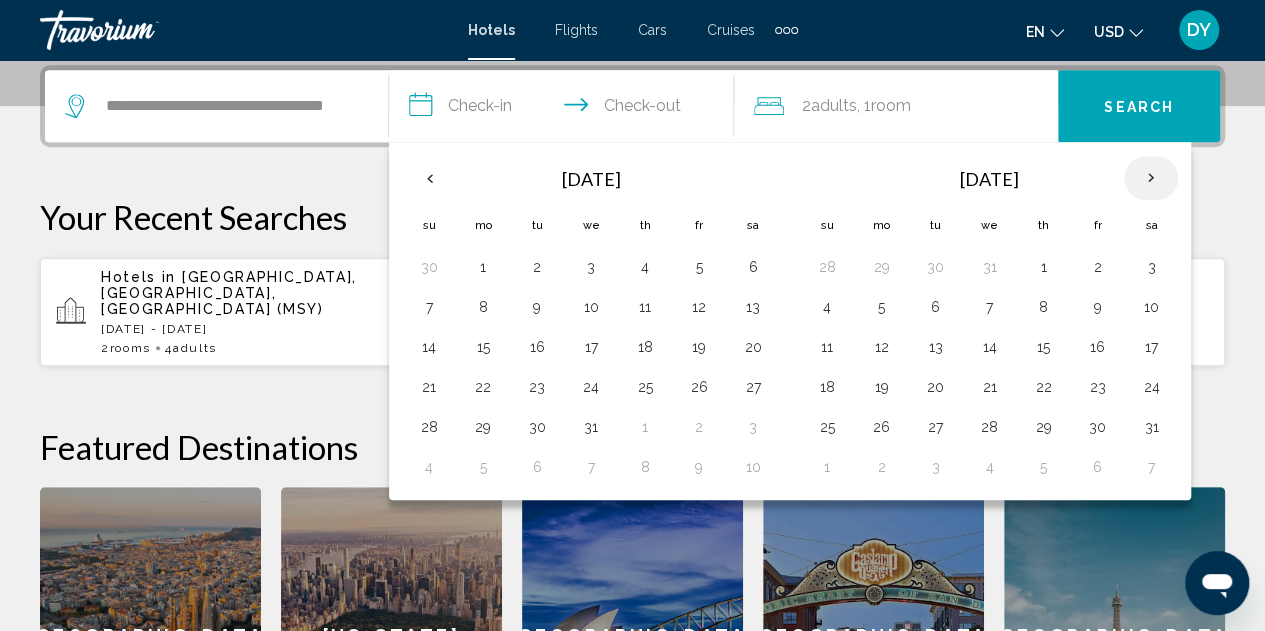 click at bounding box center [1151, 178] 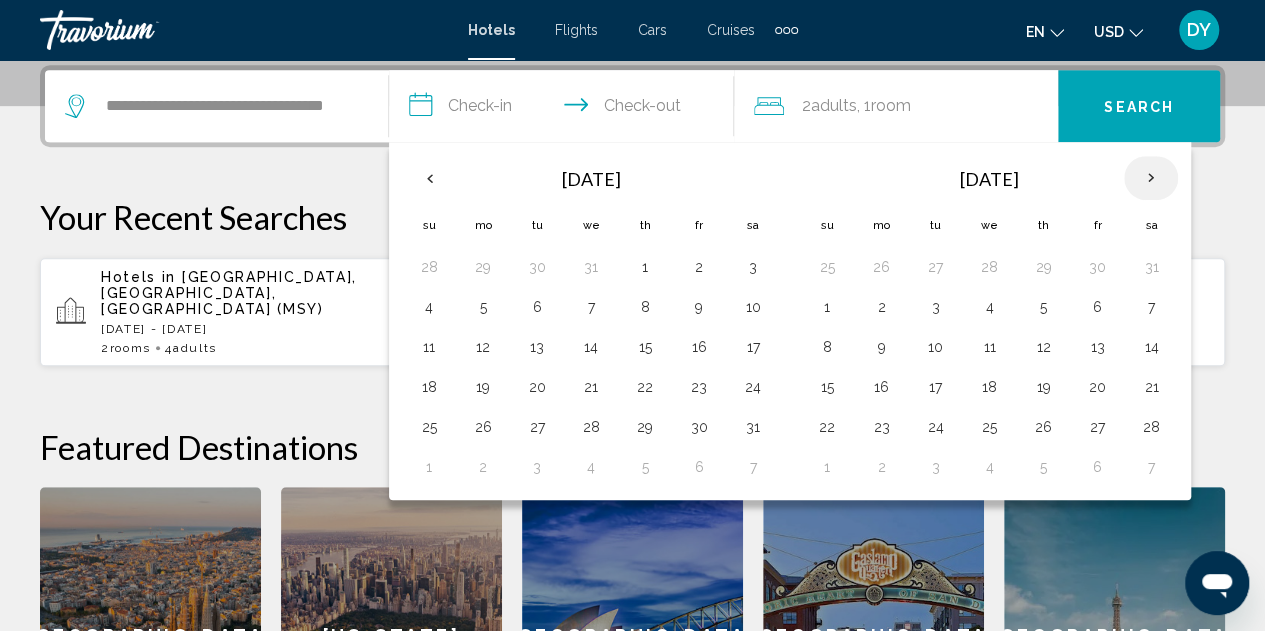 click at bounding box center [1151, 178] 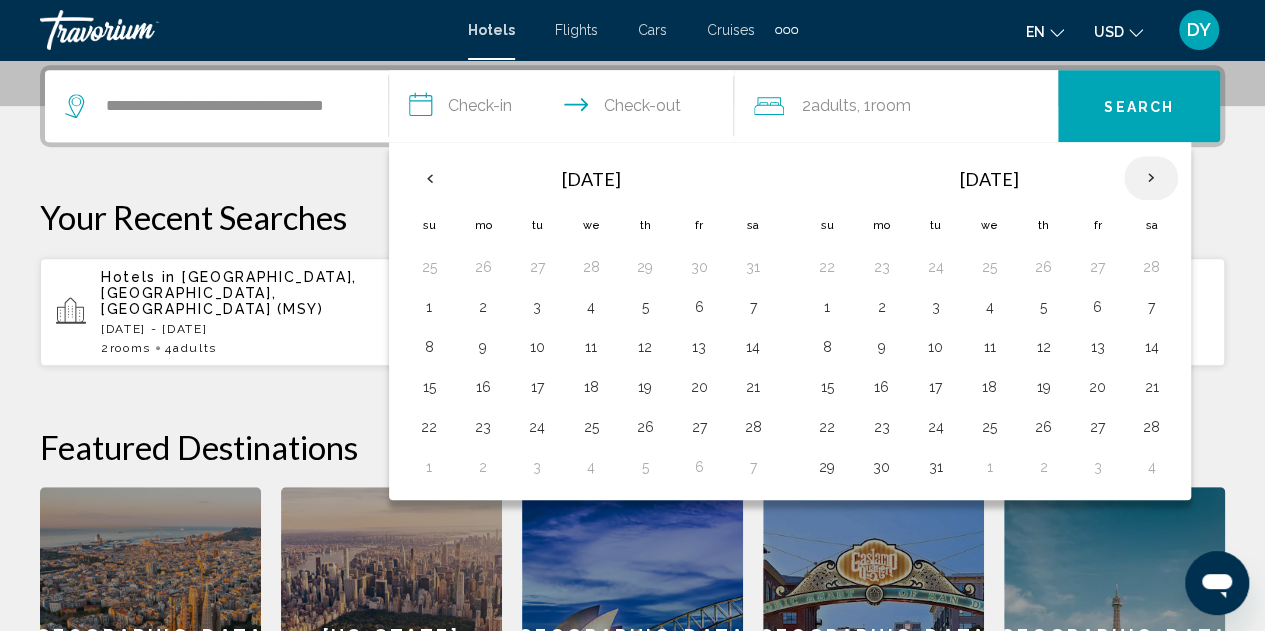 click at bounding box center (1151, 178) 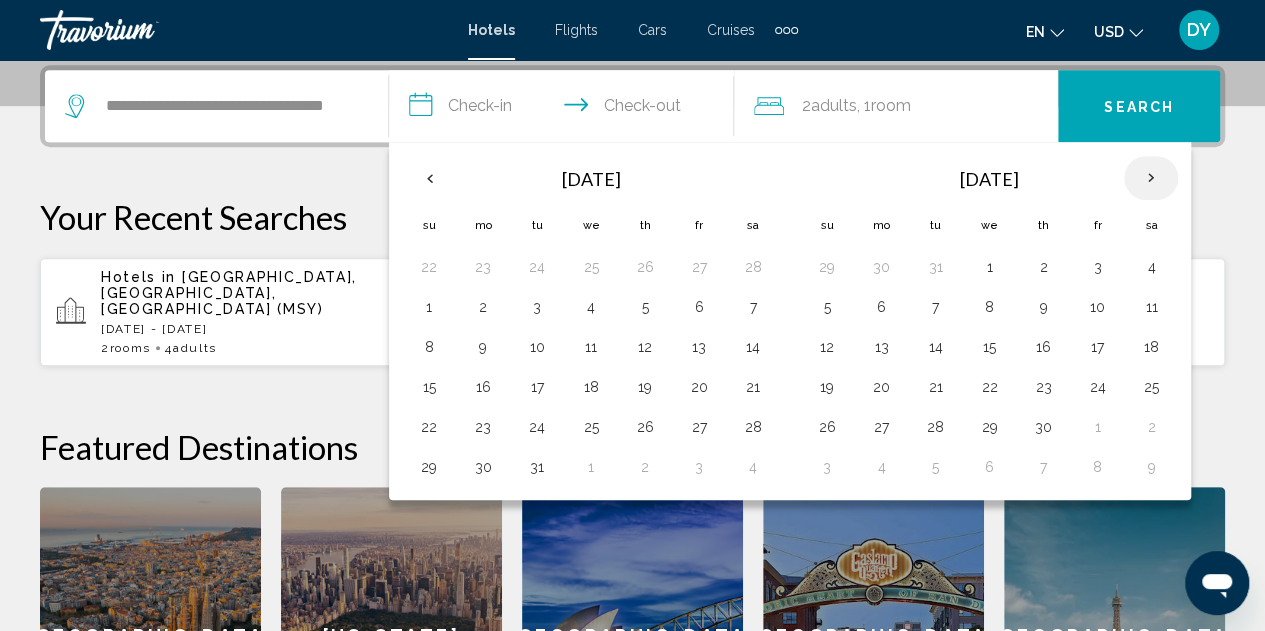 click at bounding box center (1151, 178) 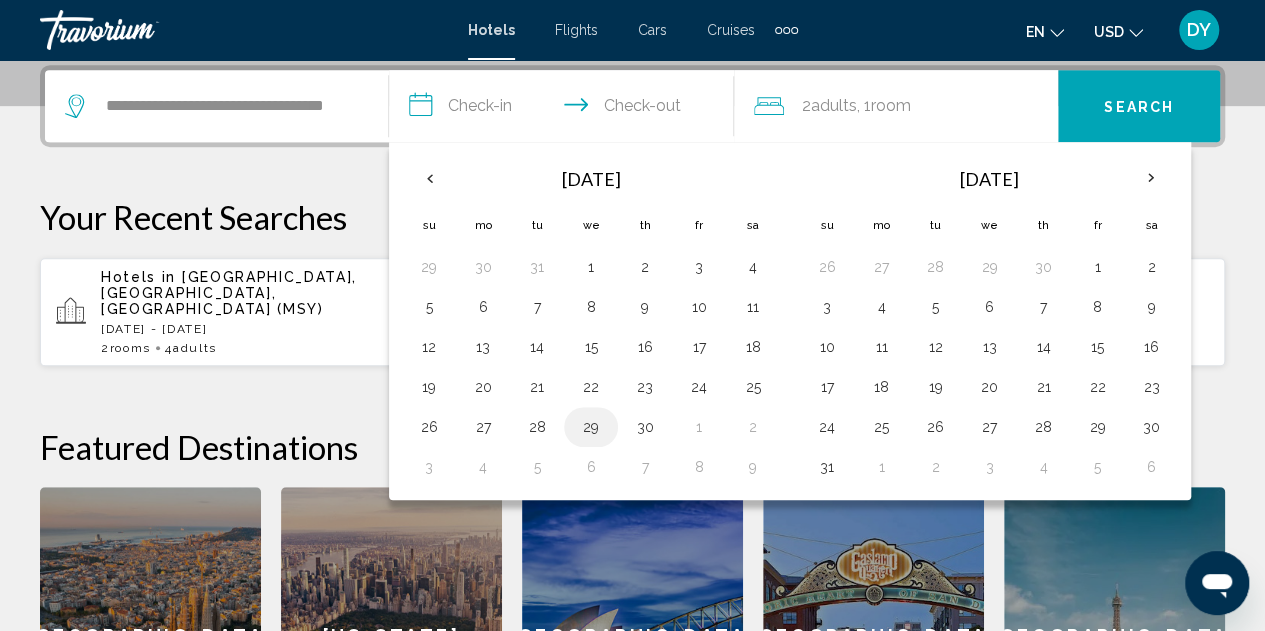 click on "29" at bounding box center (591, 427) 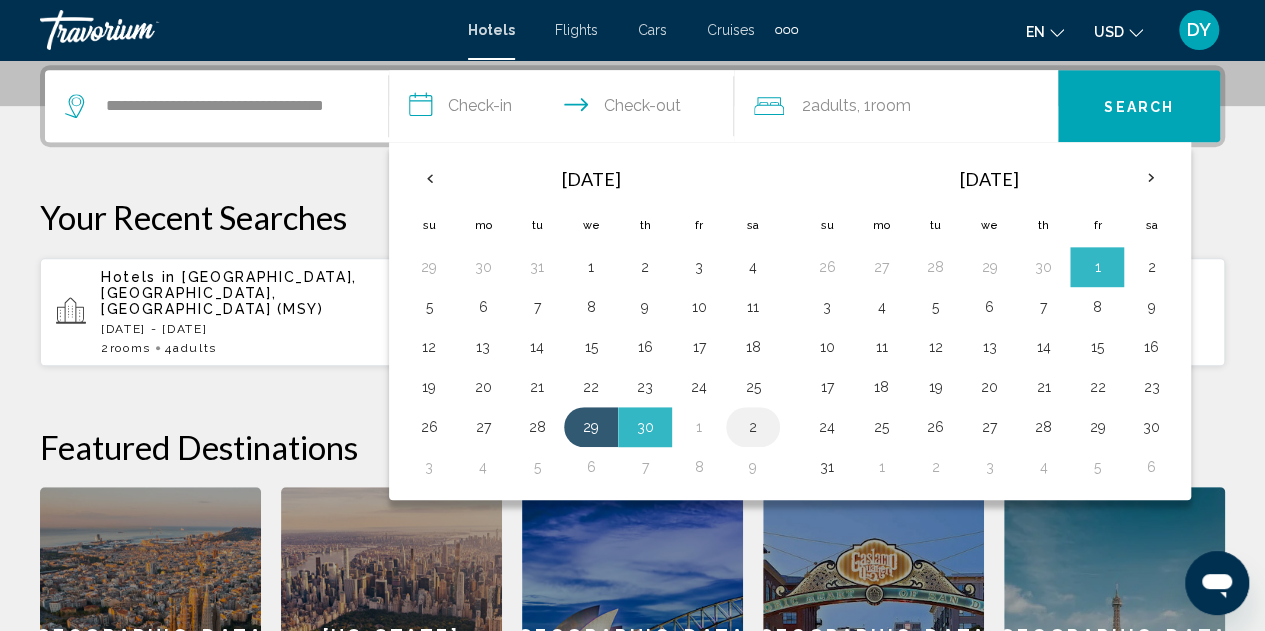 click on "2" at bounding box center (753, 427) 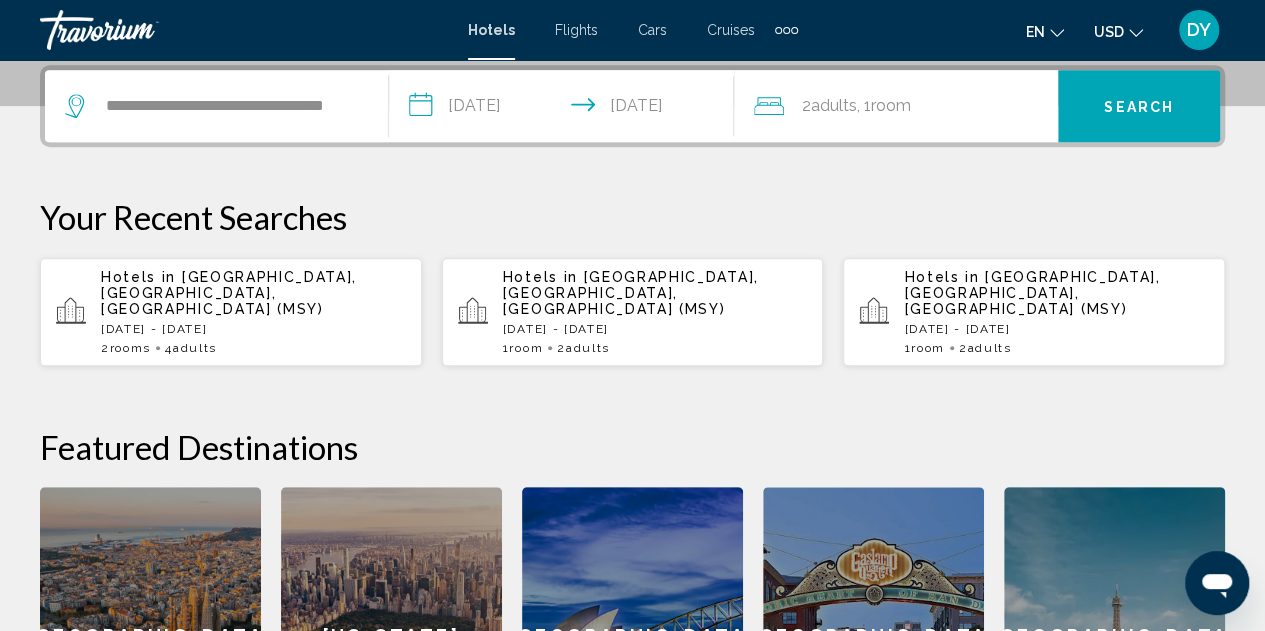 click on "Search" at bounding box center [1139, 107] 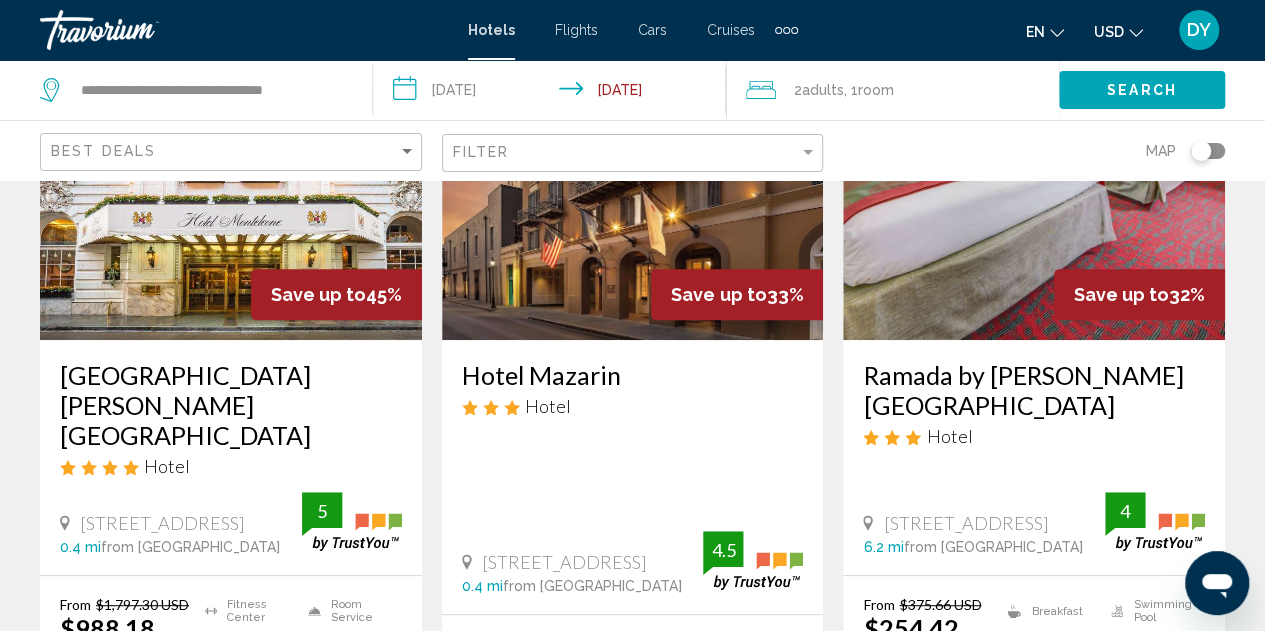 scroll, scrollTop: 229, scrollLeft: 0, axis: vertical 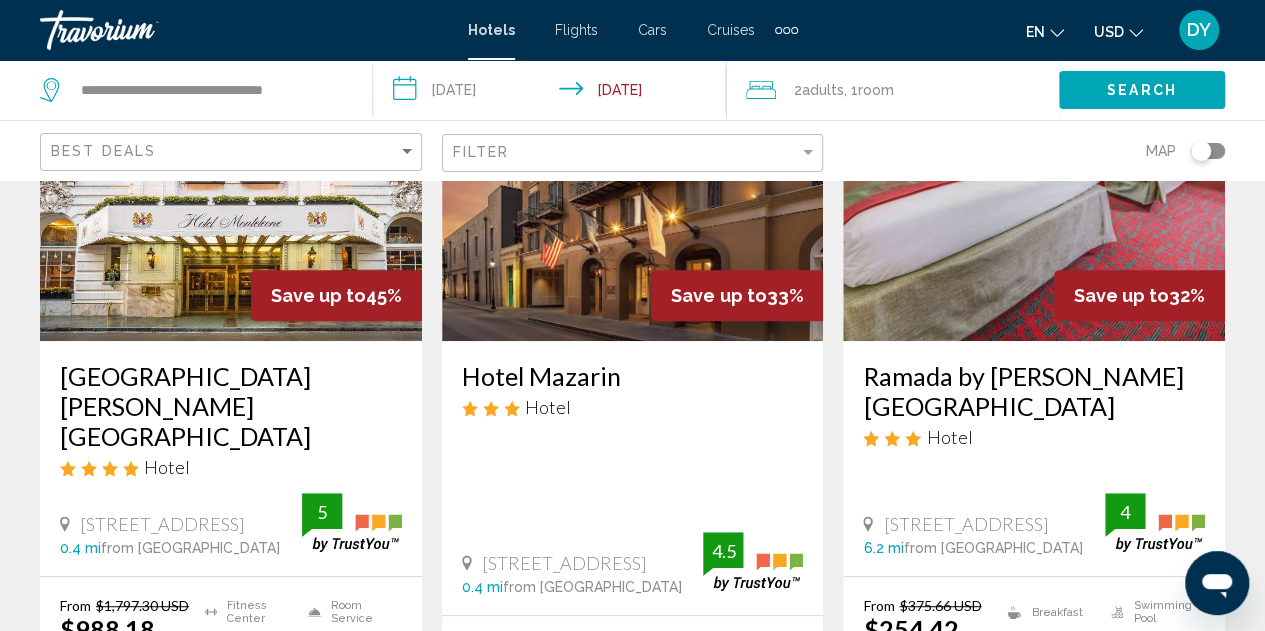 click on "Adults" 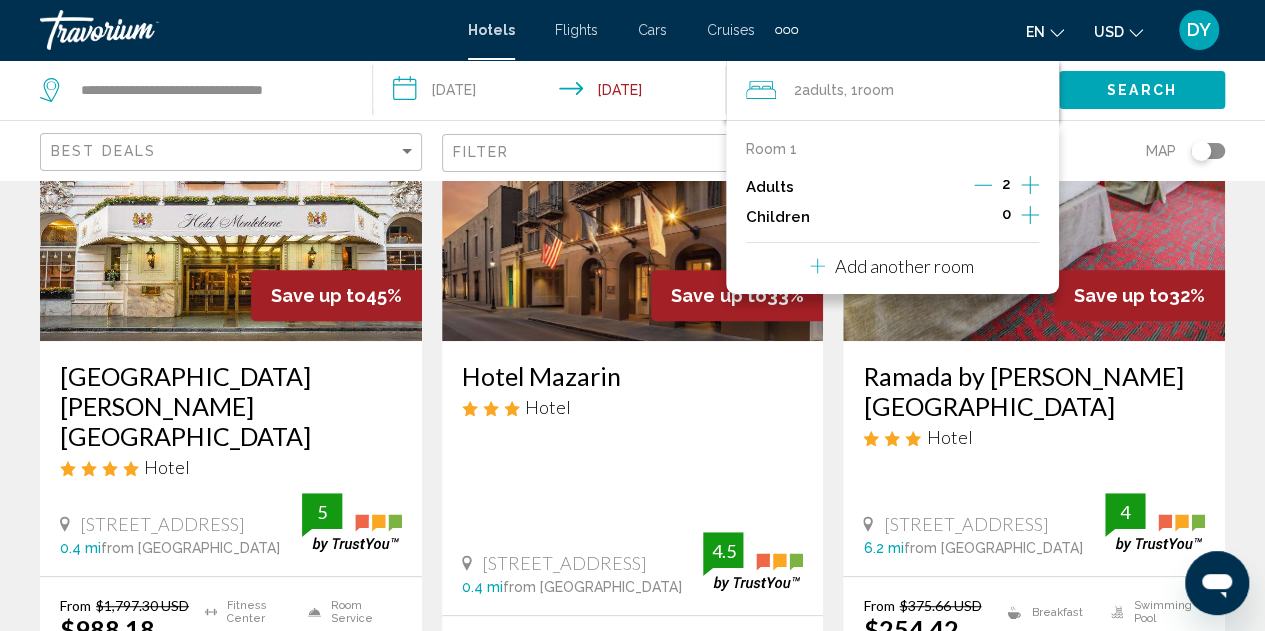 click on "en
English Español Français Italiano Português русский USD
USD ($) MXN (Mex$) CAD (Can$) GBP (£) EUR (€) AUD (A$) NZD (NZ$) CNY (CN¥) DY Login" at bounding box center (1022, 30) 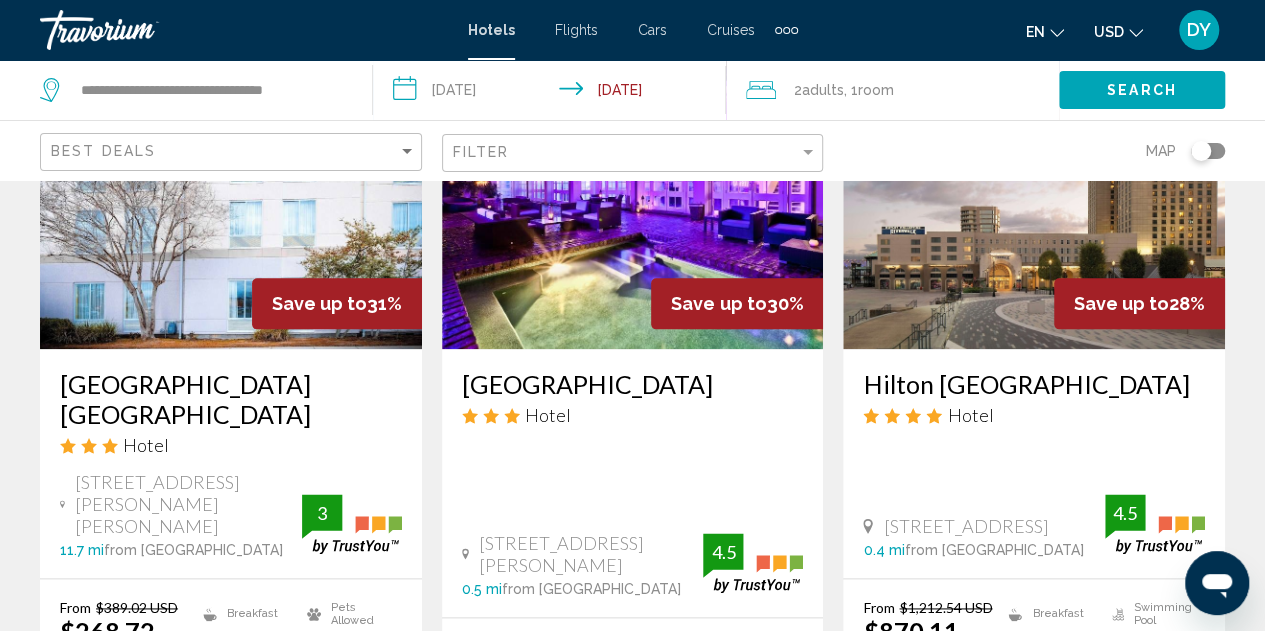scroll, scrollTop: 1031, scrollLeft: 0, axis: vertical 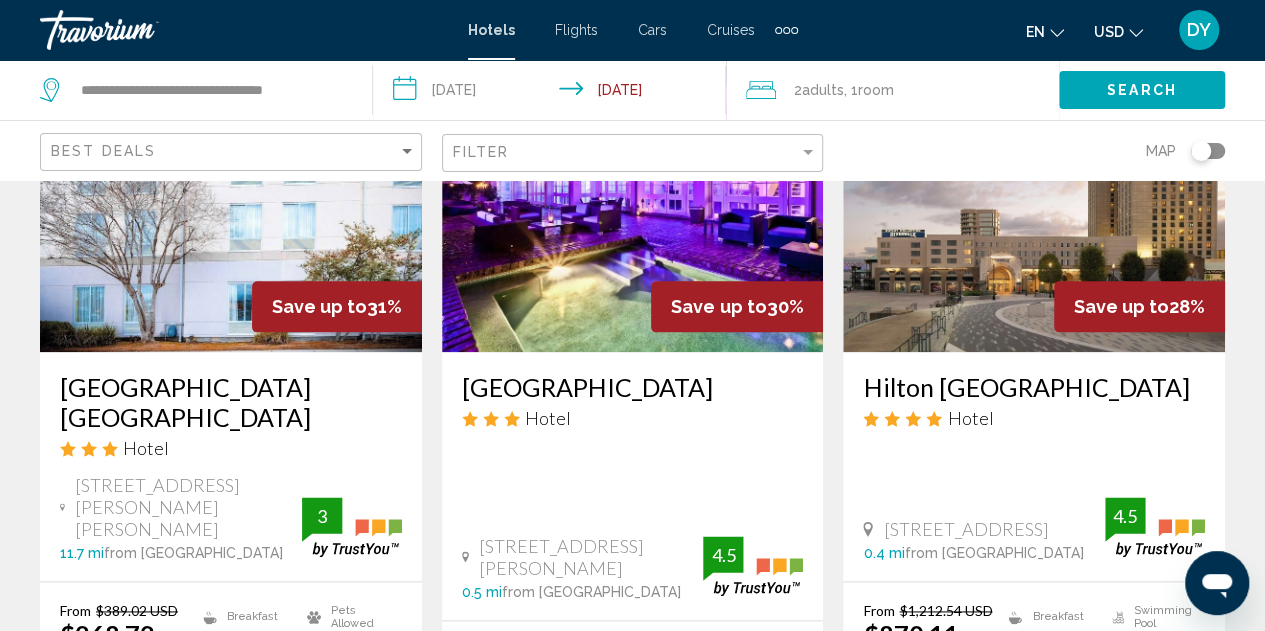 click on "Wyndham Garden New Orleans Airport" at bounding box center (231, 402) 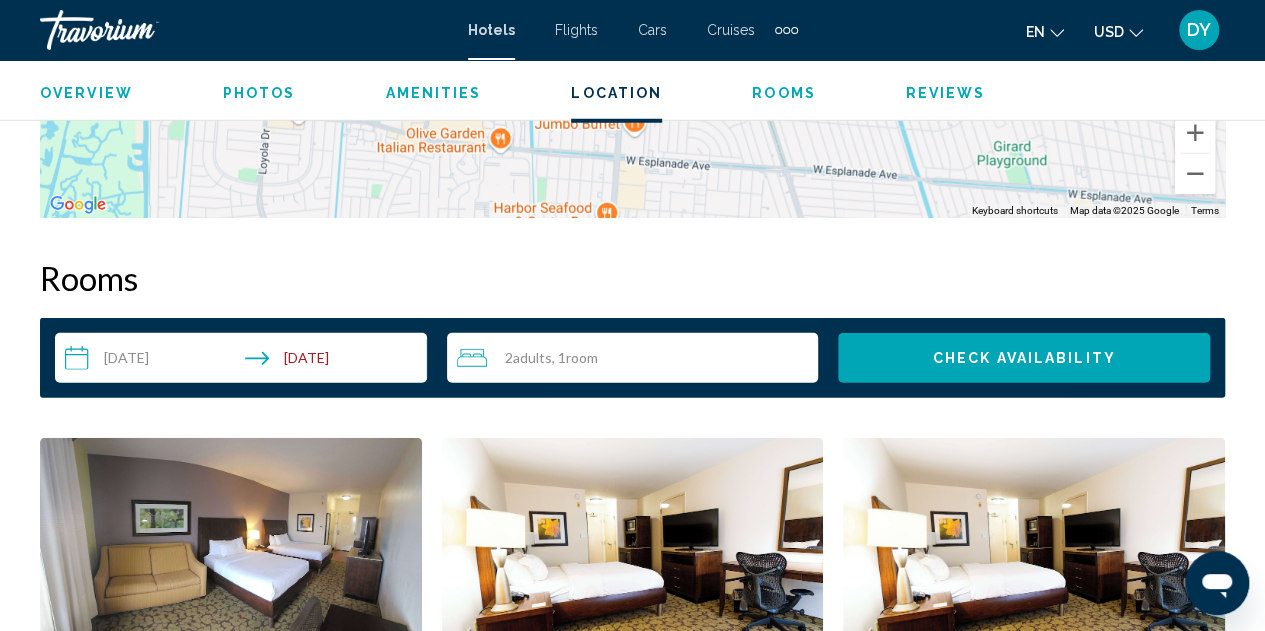 scroll, scrollTop: 2732, scrollLeft: 0, axis: vertical 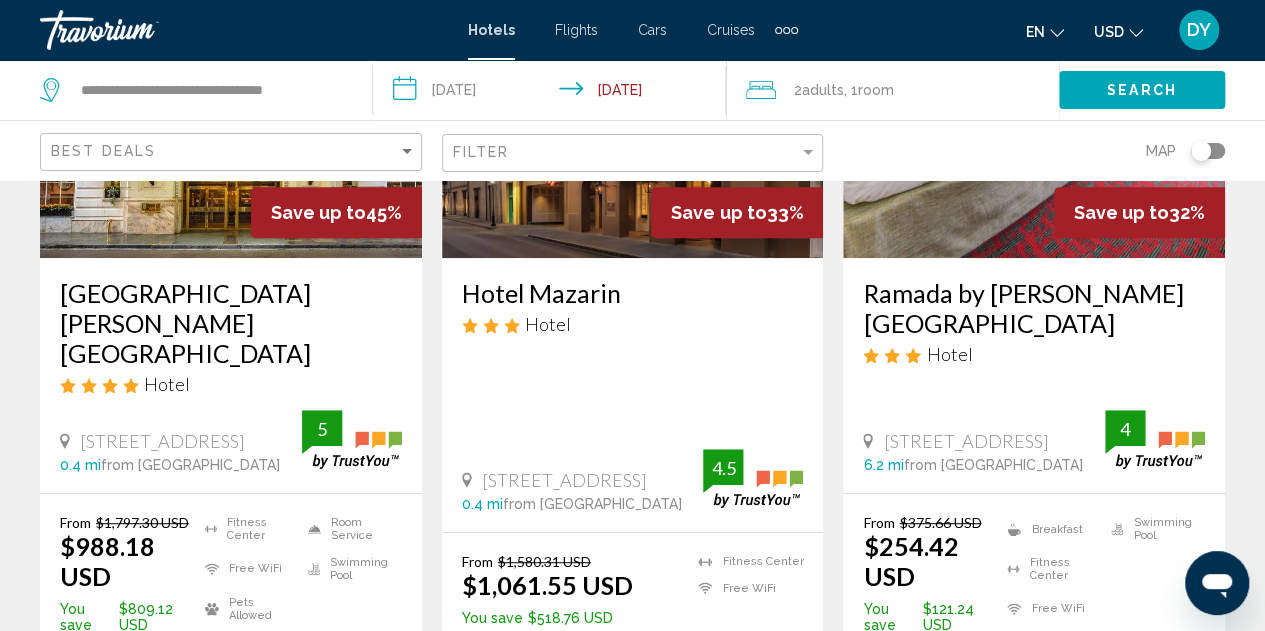 click on "Hotel Monteleone New Orleans" at bounding box center (231, 323) 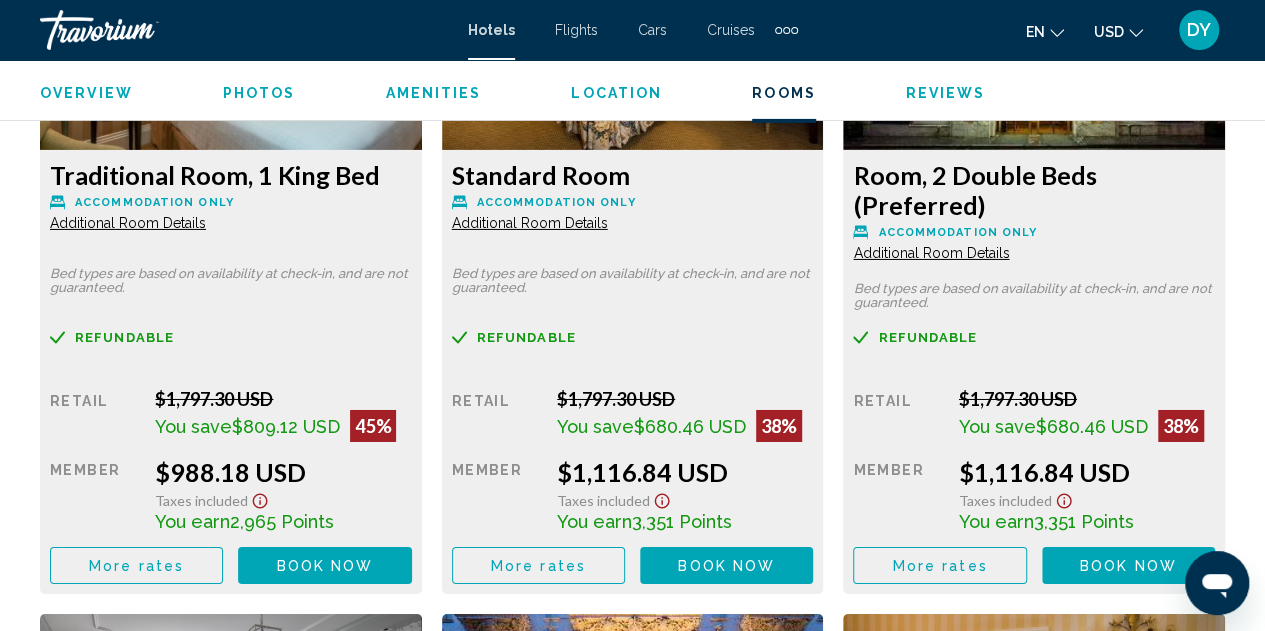 scroll, scrollTop: 3286, scrollLeft: 0, axis: vertical 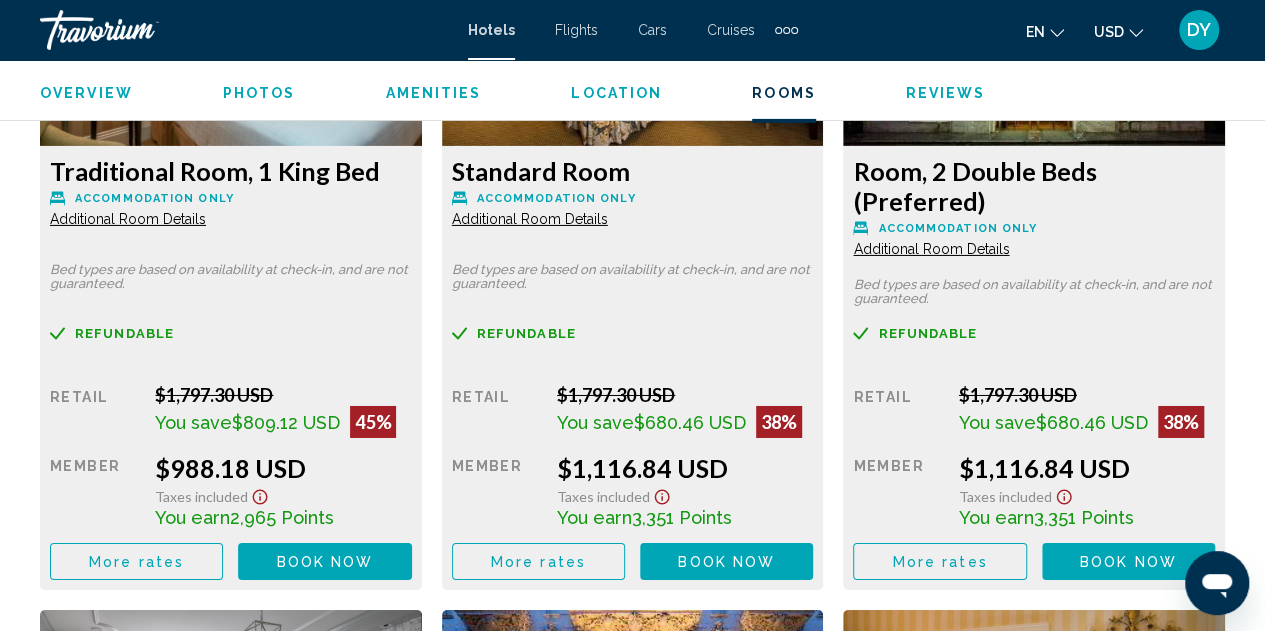 drag, startPoint x: 1127, startPoint y: 468, endPoint x: 972, endPoint y: 463, distance: 155.08063 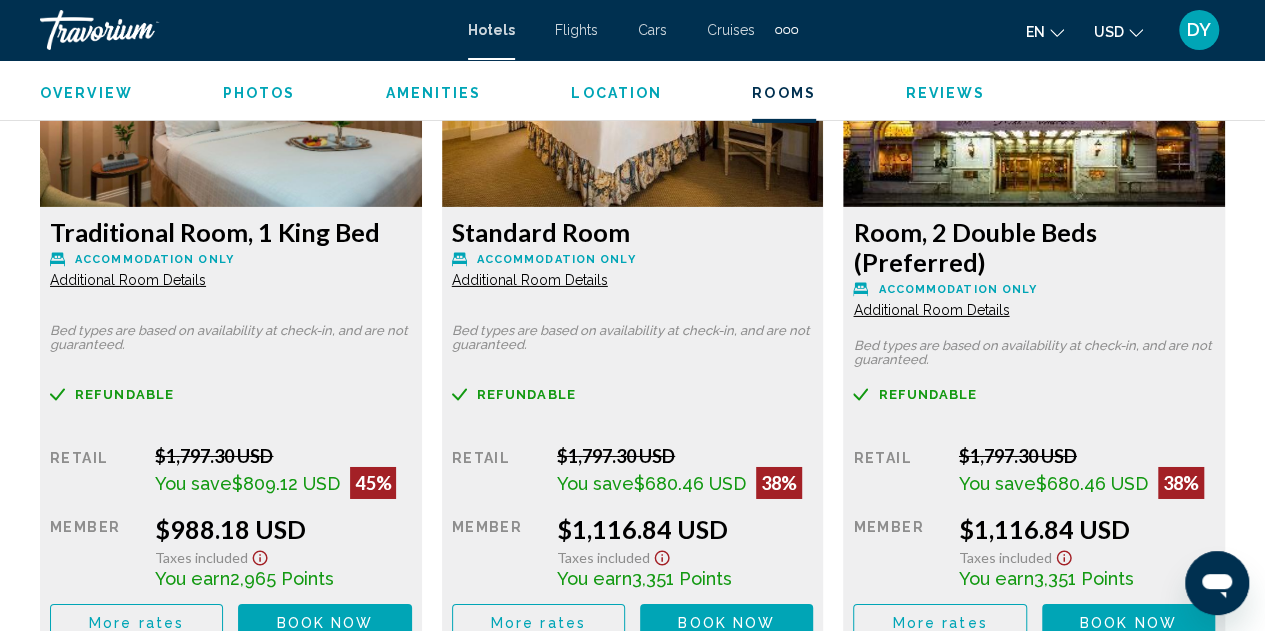 scroll, scrollTop: 3237, scrollLeft: 0, axis: vertical 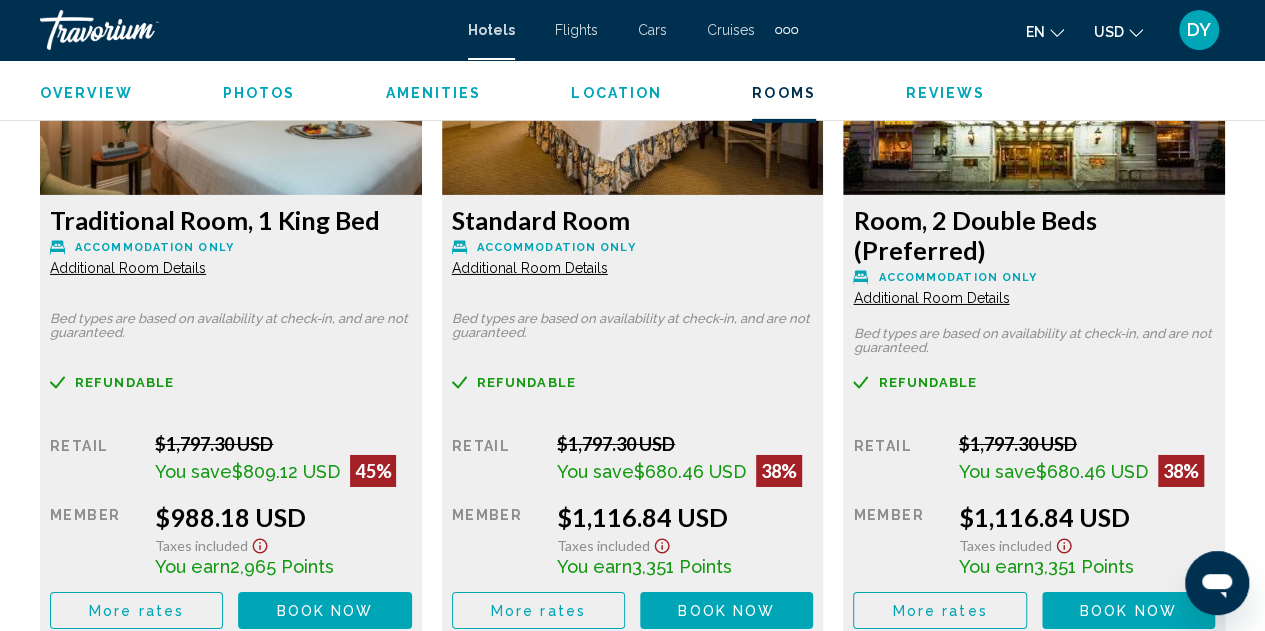 drag, startPoint x: 1086, startPoint y: 443, endPoint x: 966, endPoint y: 449, distance: 120.14991 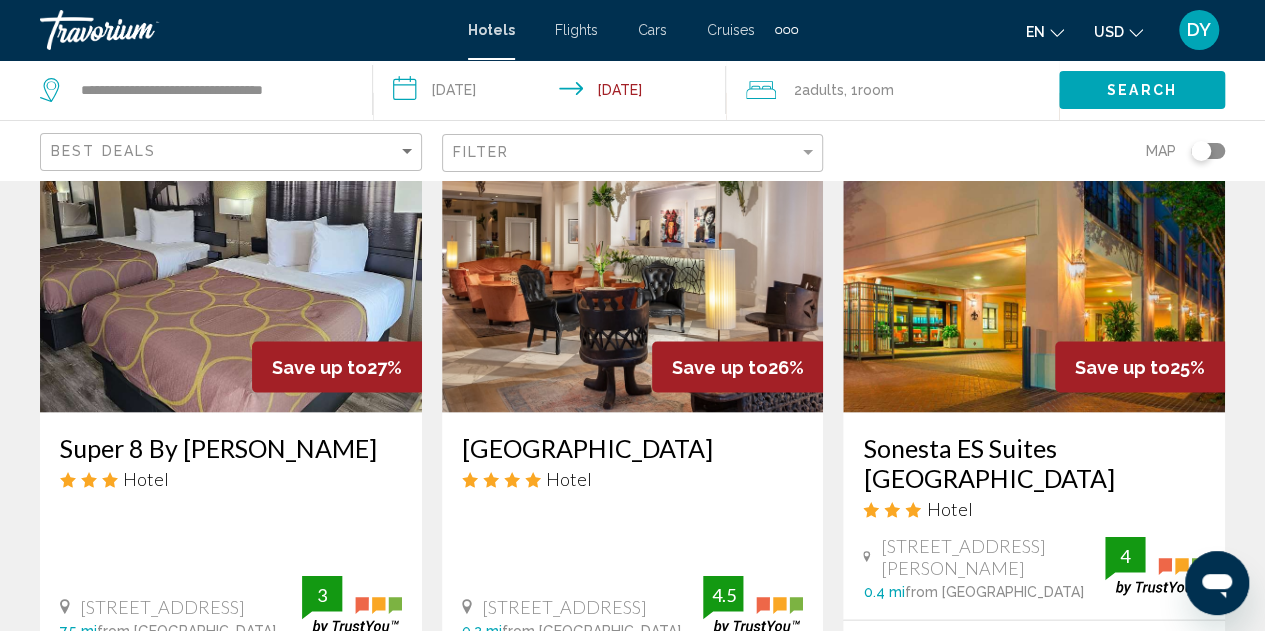 scroll, scrollTop: 1778, scrollLeft: 0, axis: vertical 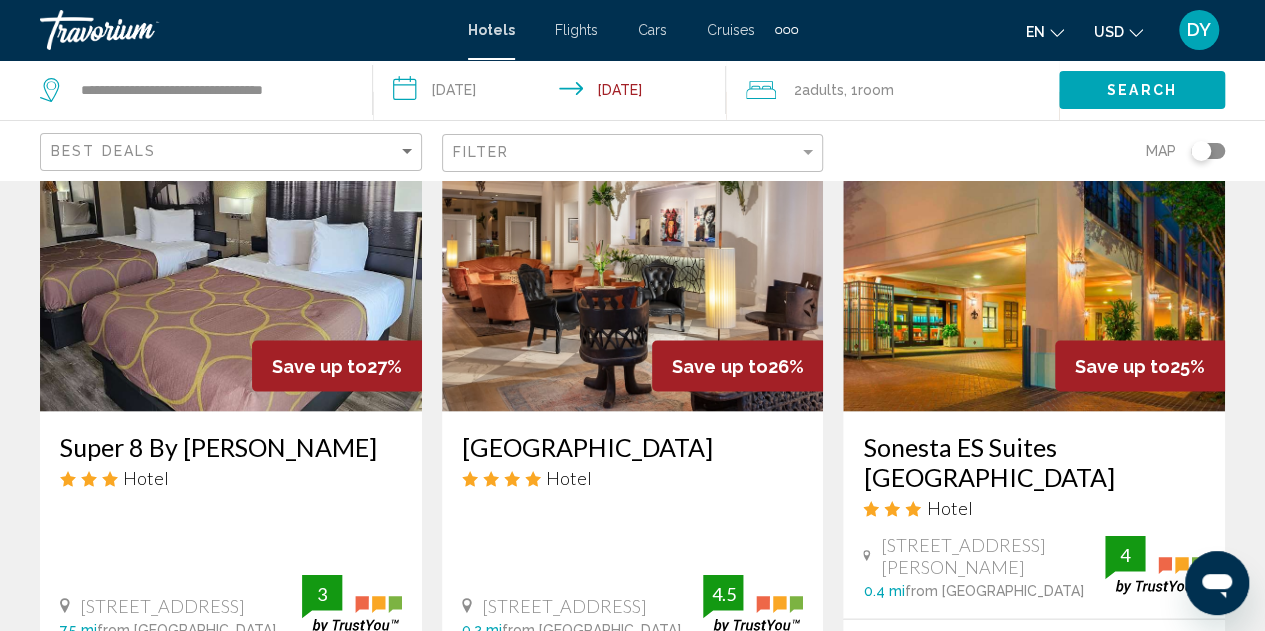 click on "International House Hotel" at bounding box center [633, 446] 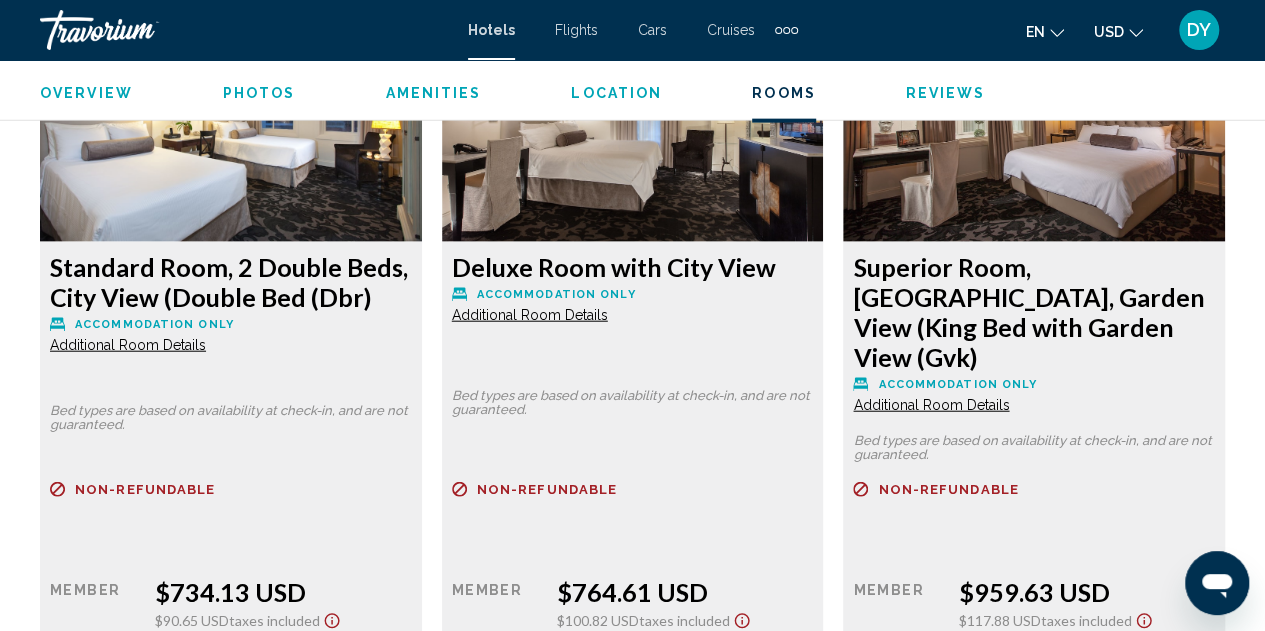 scroll, scrollTop: 6115, scrollLeft: 0, axis: vertical 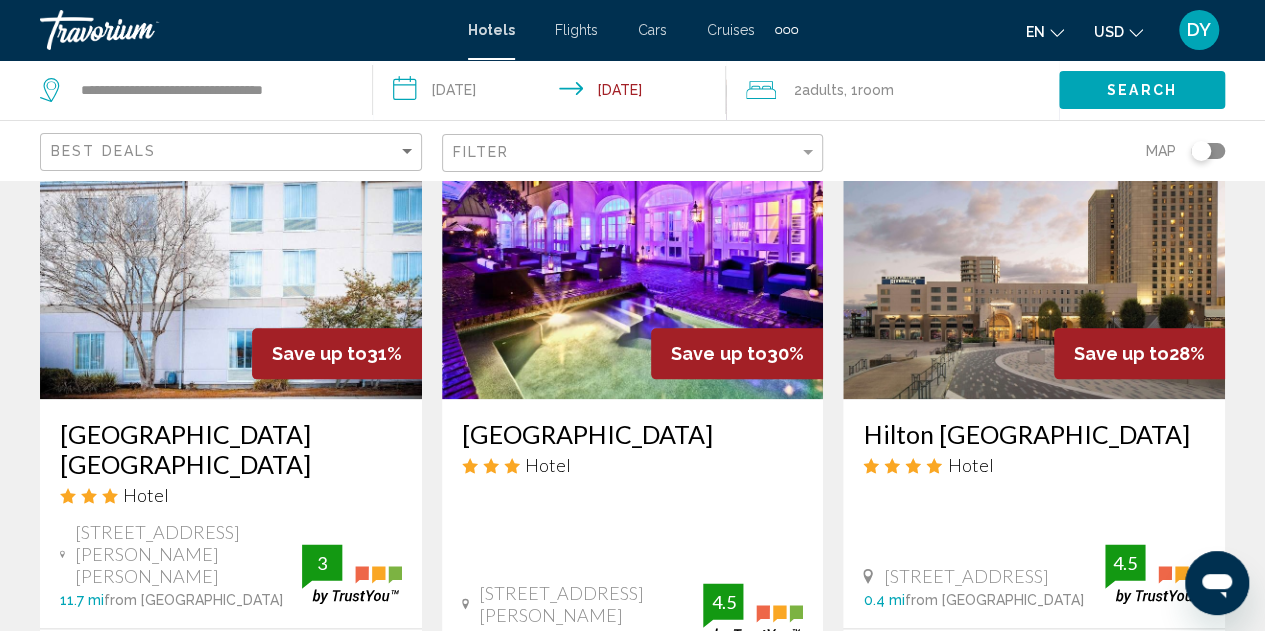click on "Hilton New Orleans Riverside" at bounding box center [1034, 434] 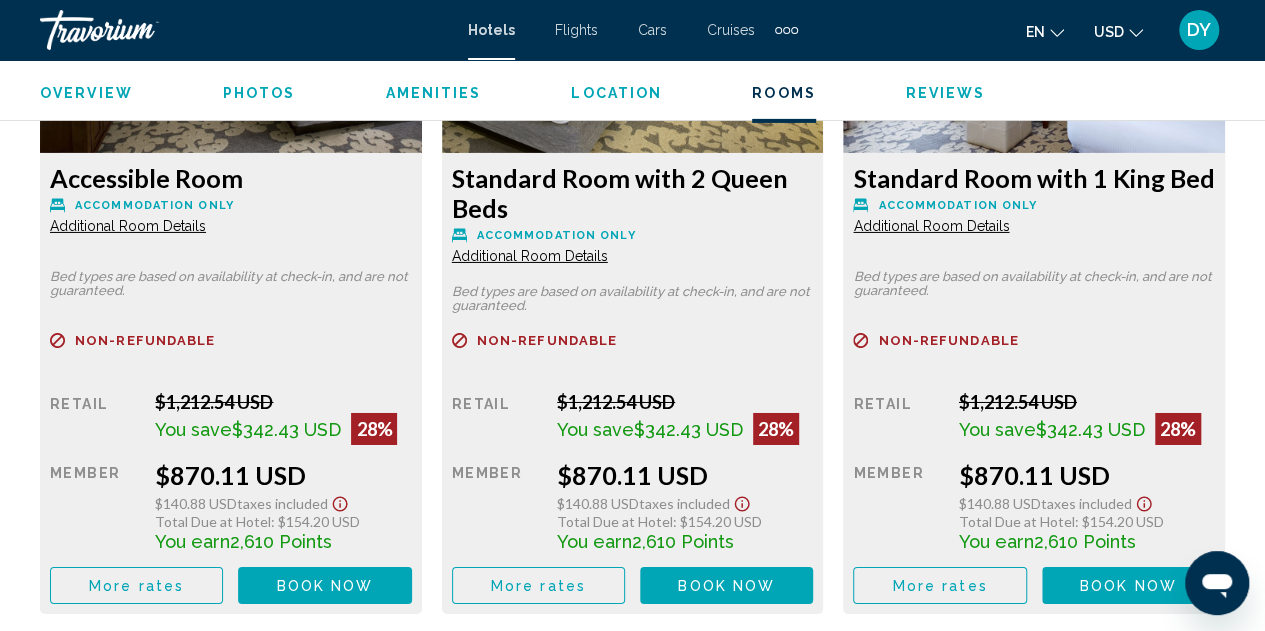 scroll, scrollTop: 3280, scrollLeft: 0, axis: vertical 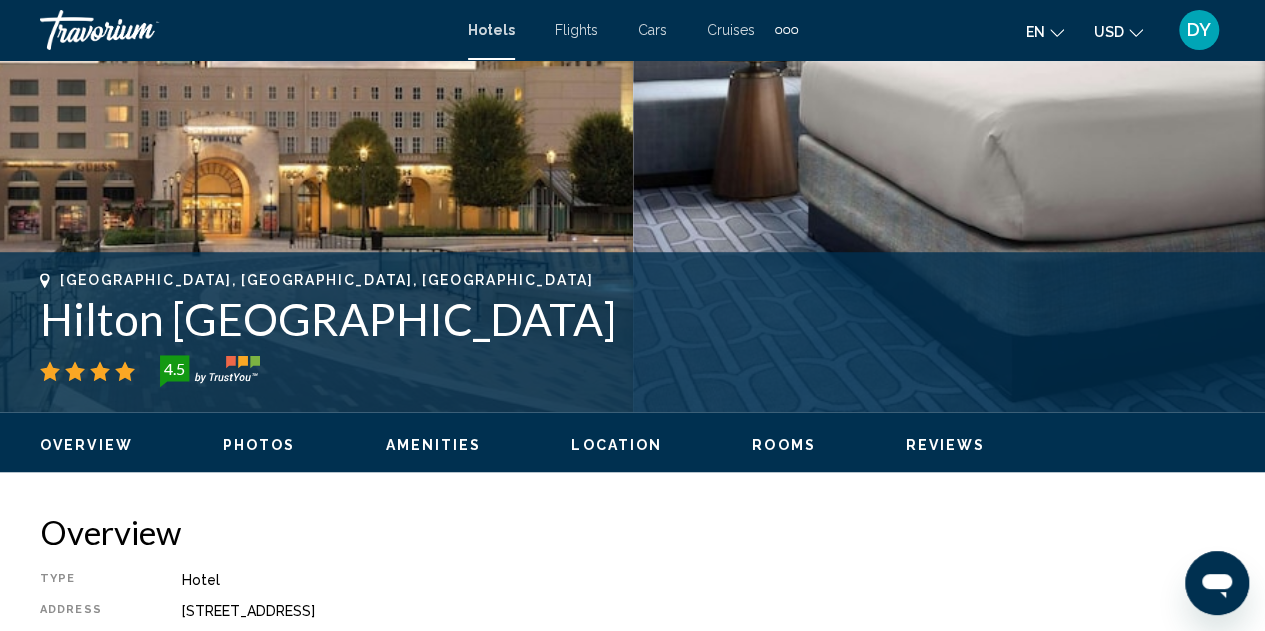 drag, startPoint x: 610, startPoint y: 320, endPoint x: 48, endPoint y: 335, distance: 562.20013 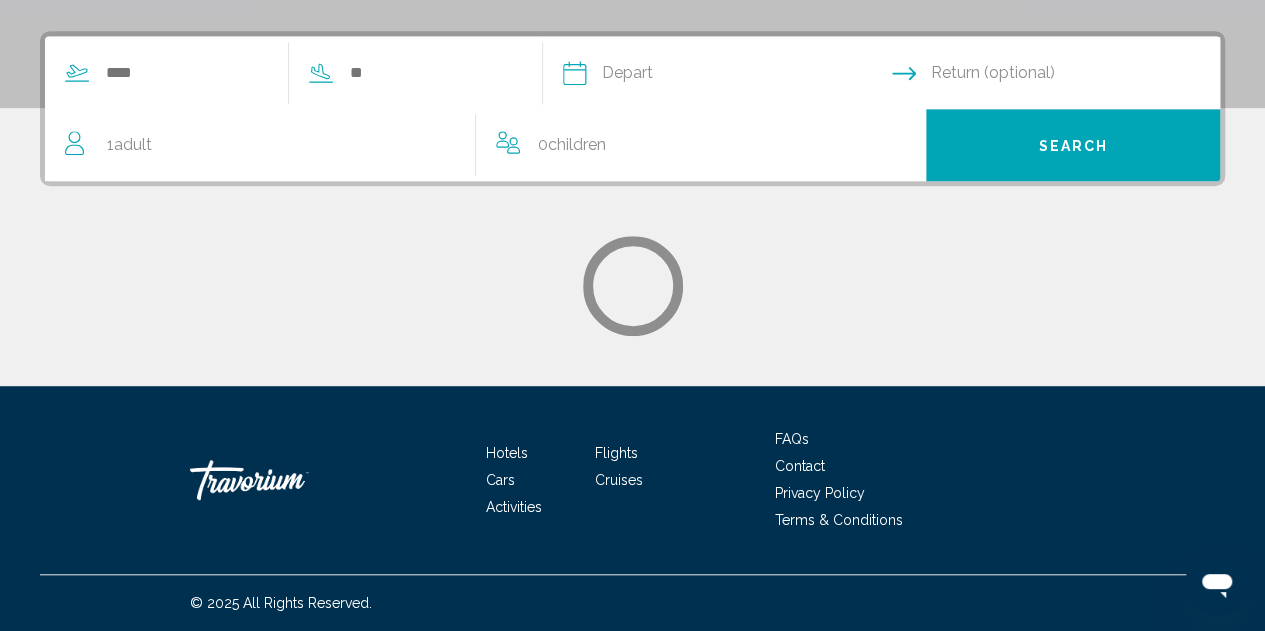 scroll, scrollTop: 0, scrollLeft: 0, axis: both 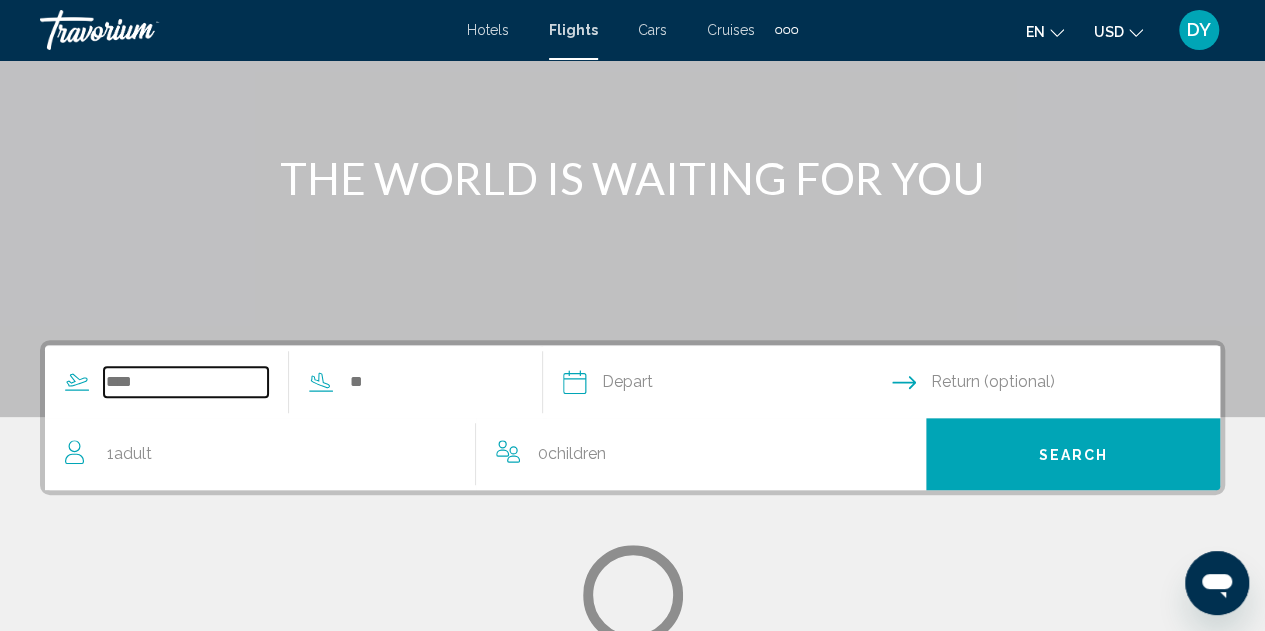 click at bounding box center [186, 382] 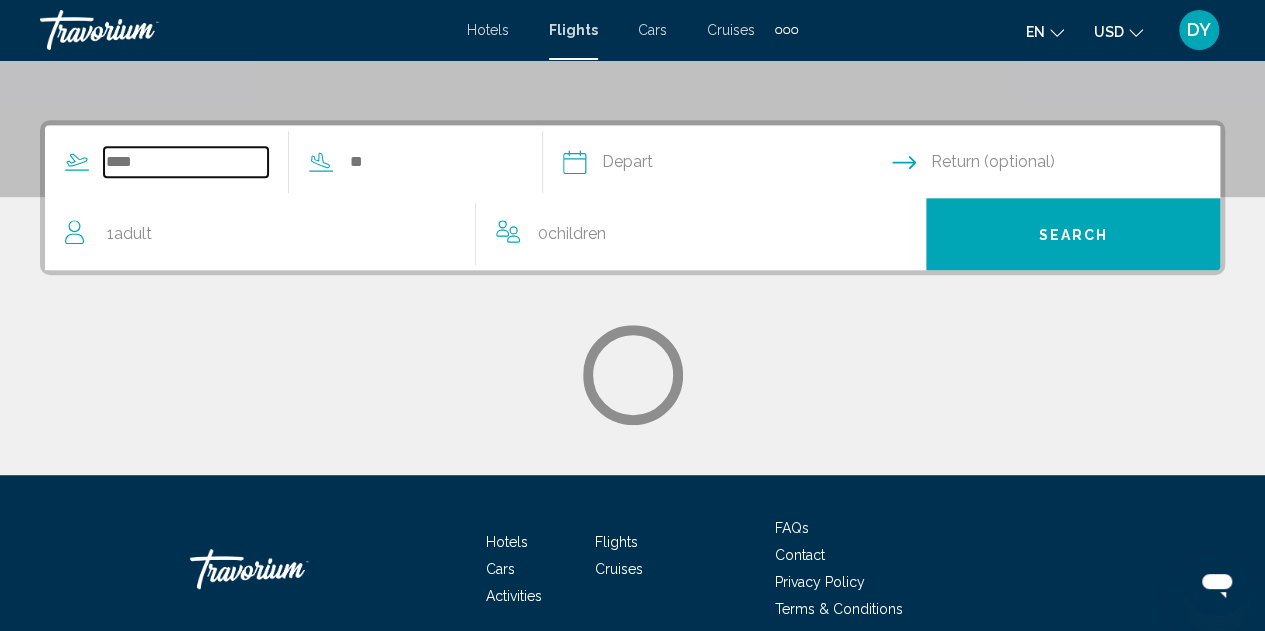 scroll, scrollTop: 458, scrollLeft: 0, axis: vertical 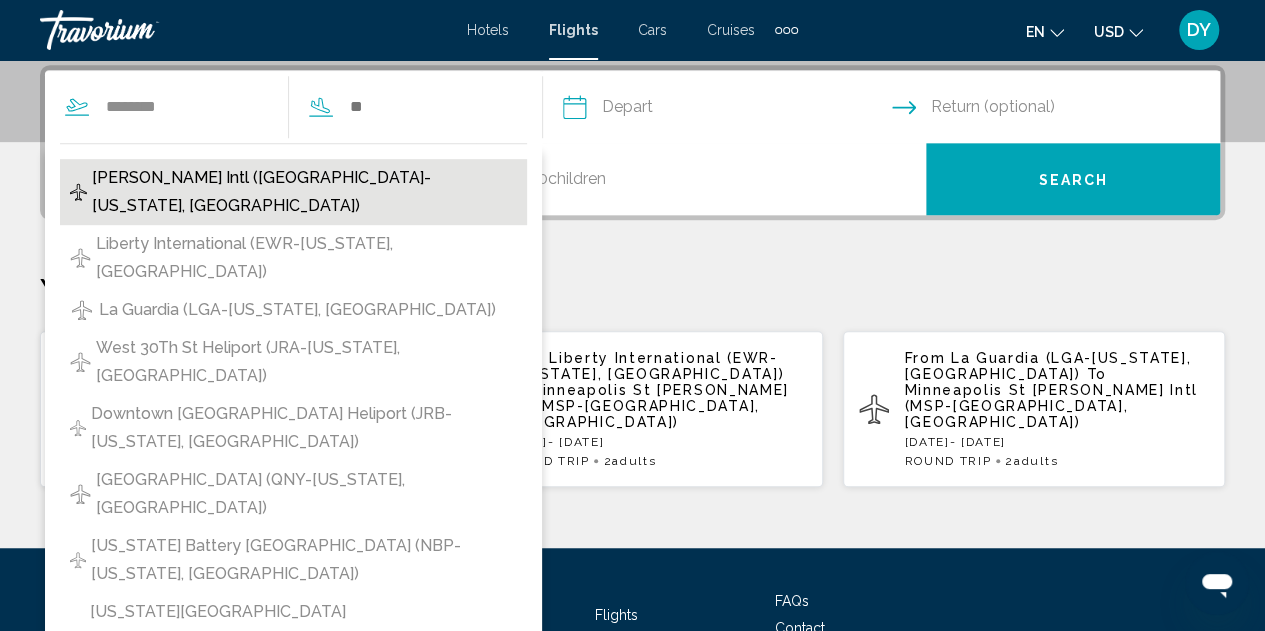 click on "John F Kennedy Intl (JFK-New York, United States of America)" at bounding box center (304, 192) 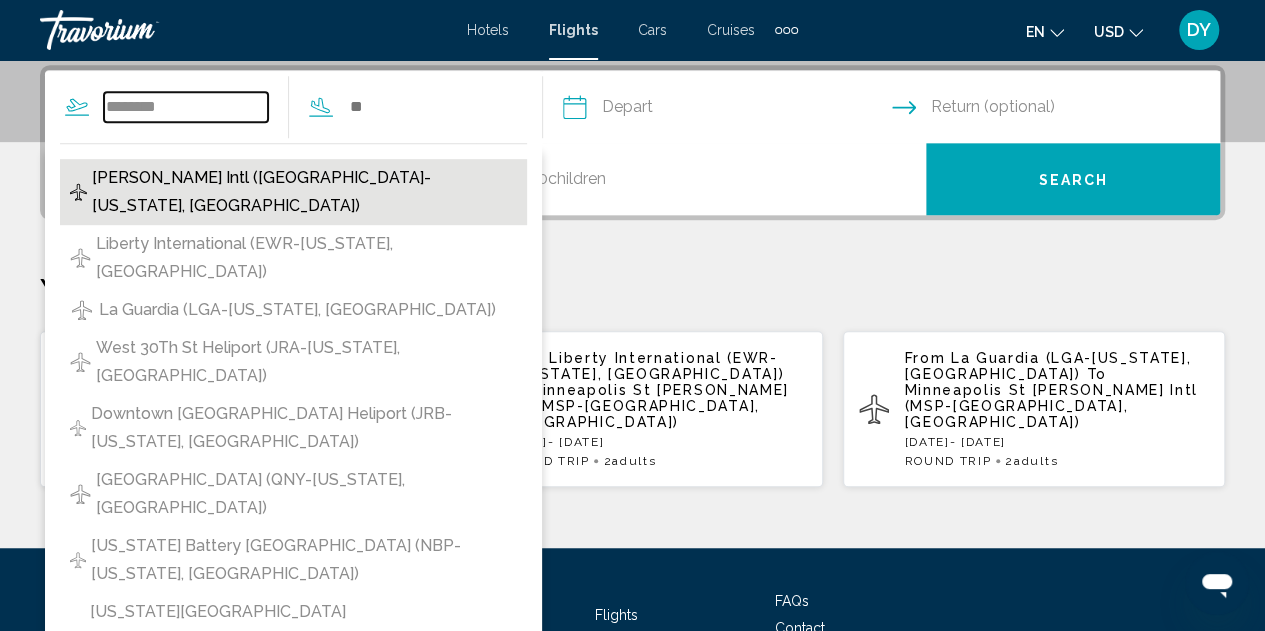 type on "**********" 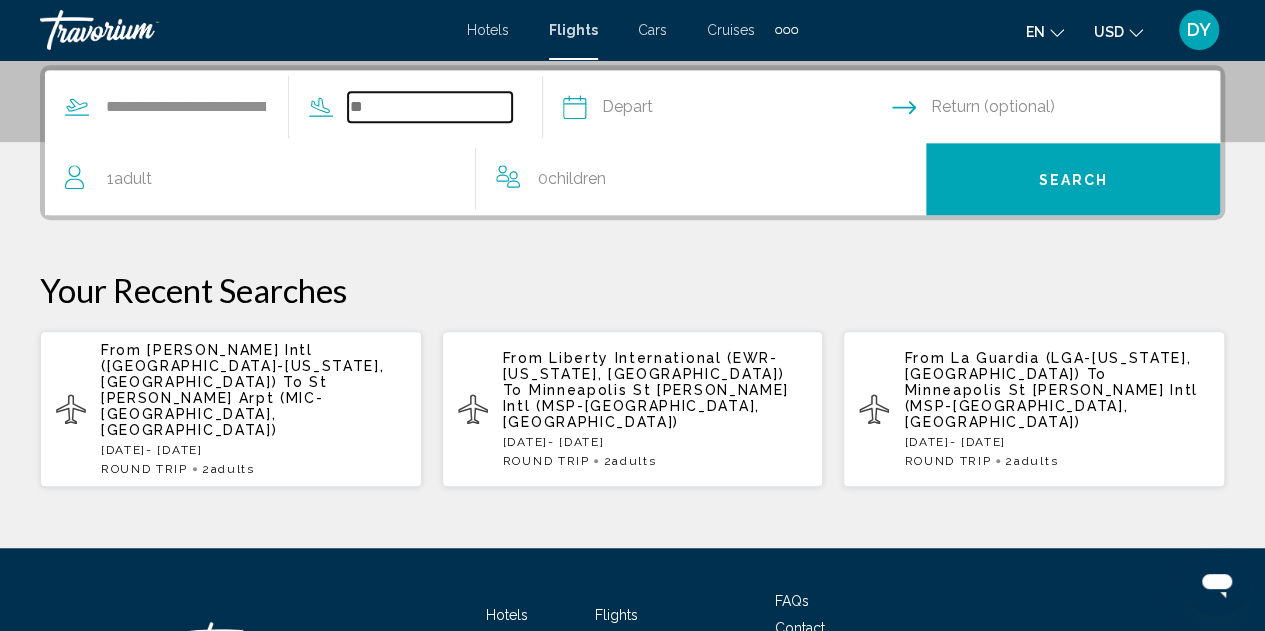 click at bounding box center (430, 107) 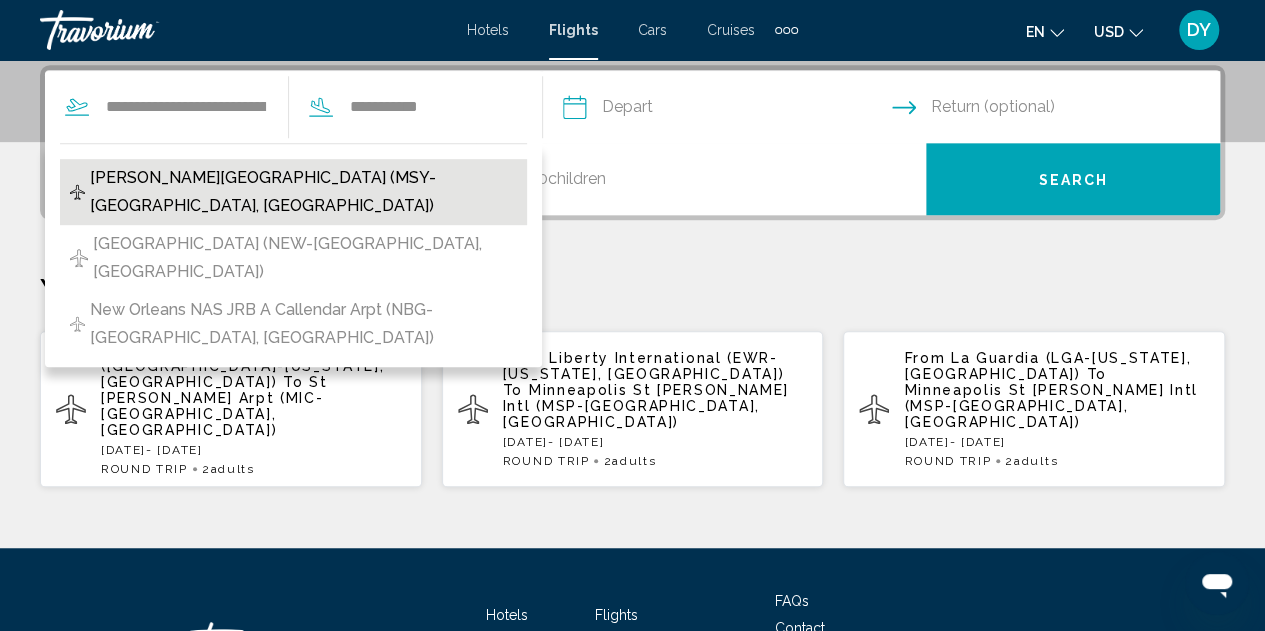 click on "Louis Armstrong Intl Airport (MSY-New Orleans, United States of America)" at bounding box center [303, 192] 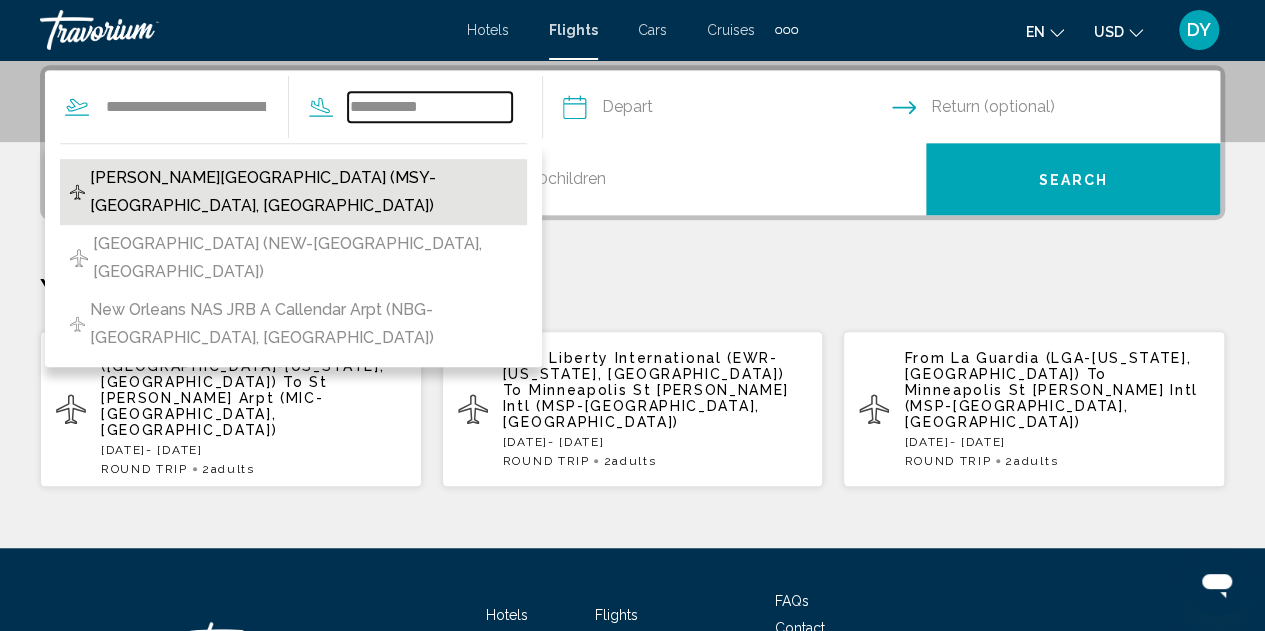type on "**********" 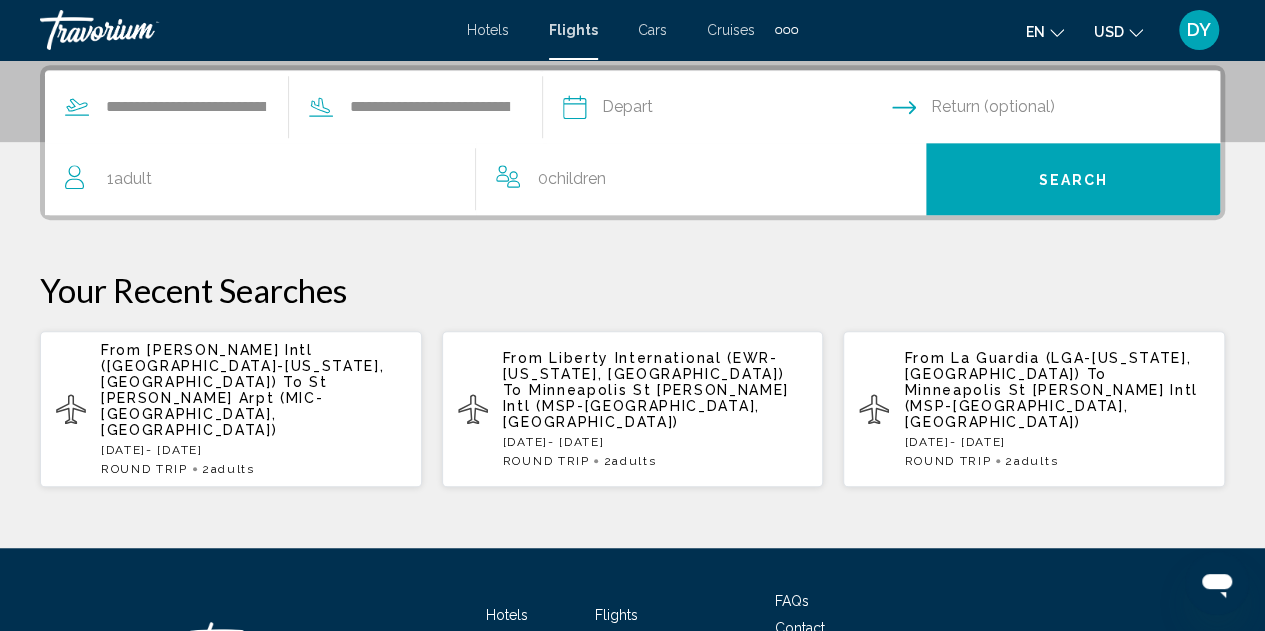 click at bounding box center (726, 110) 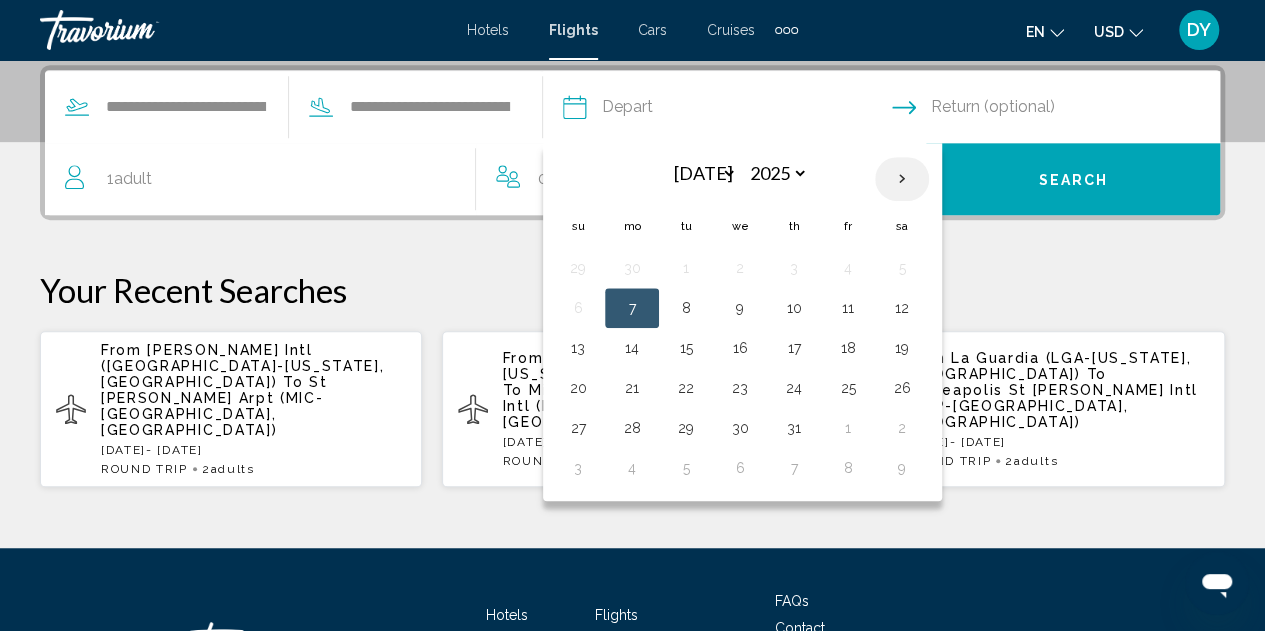 click at bounding box center (902, 179) 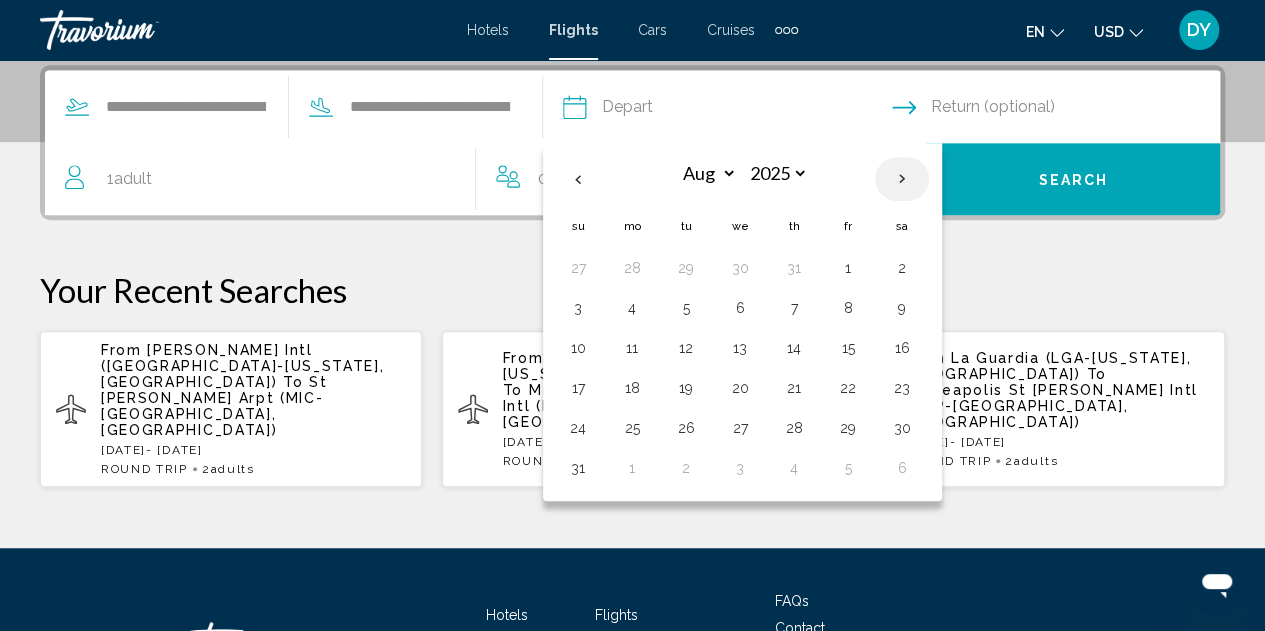 click at bounding box center [902, 179] 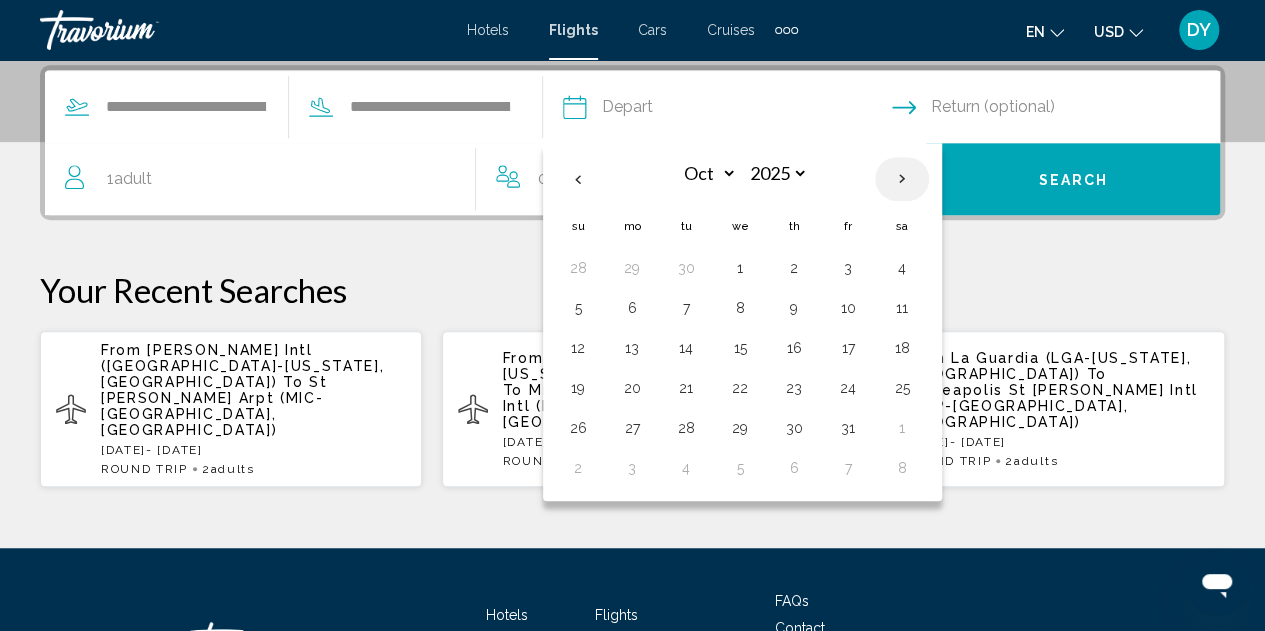 click at bounding box center (902, 179) 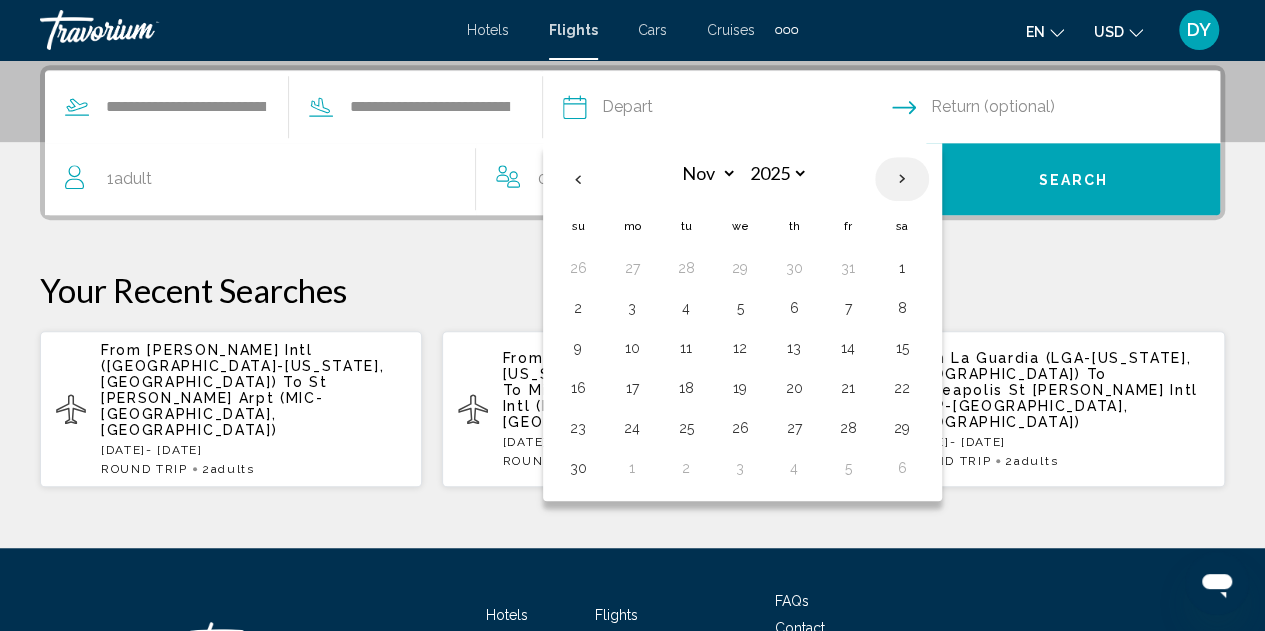 click at bounding box center [902, 179] 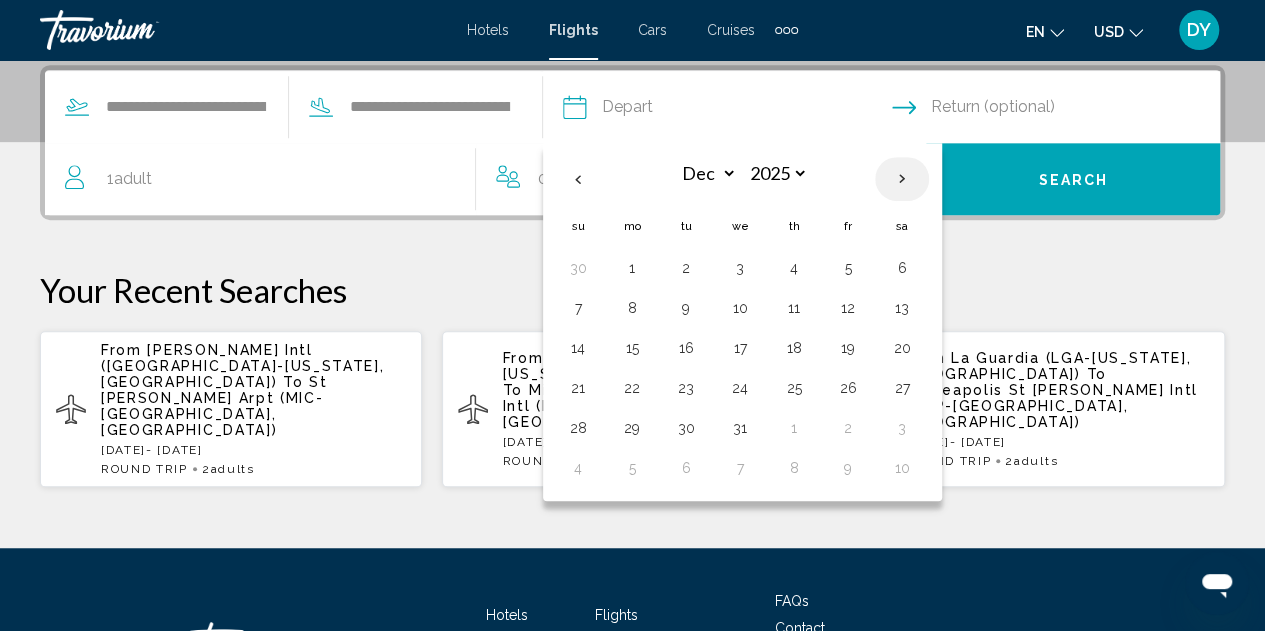 click at bounding box center (902, 179) 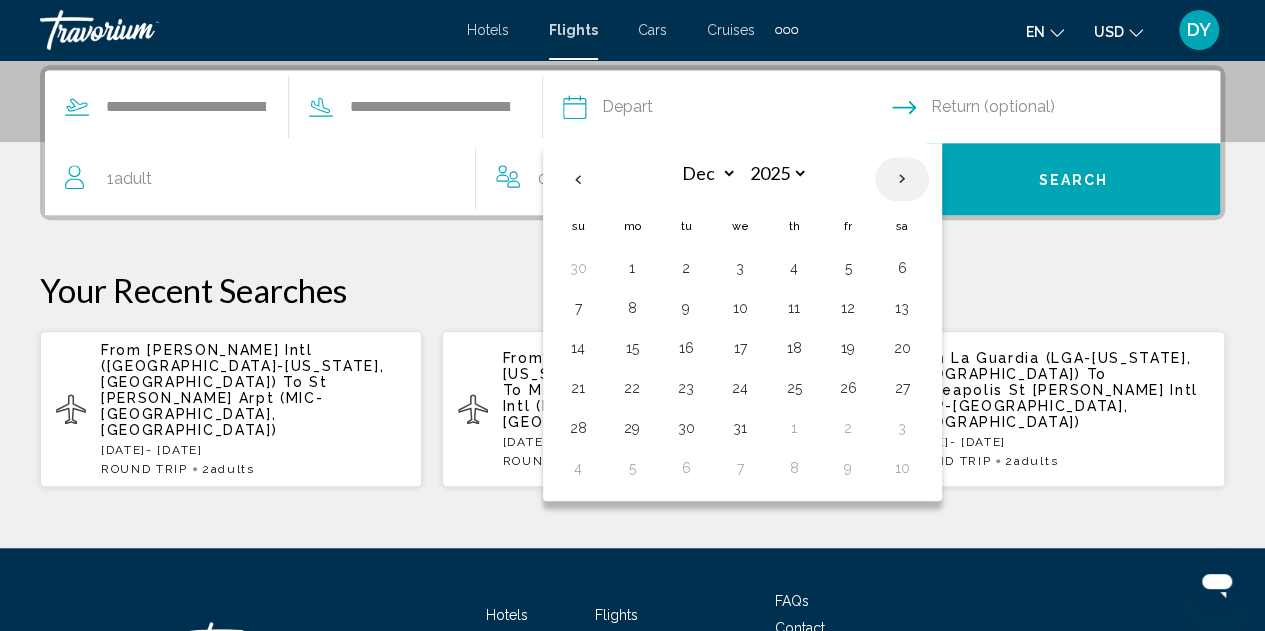 click at bounding box center (902, 179) 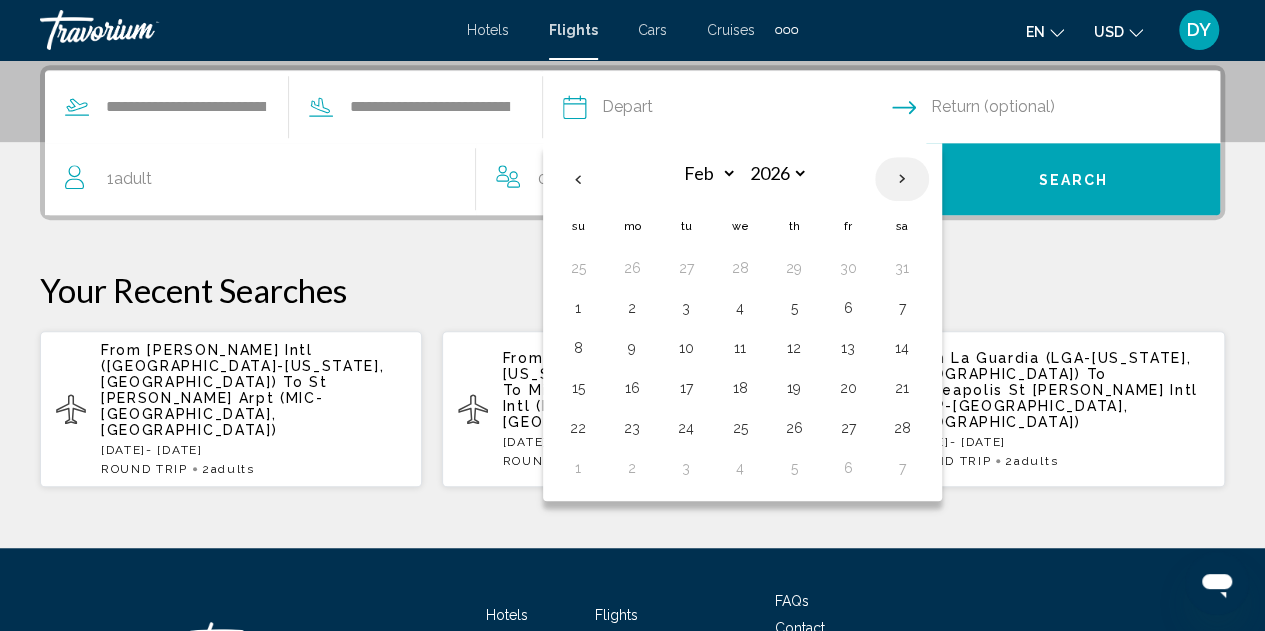 click at bounding box center [902, 179] 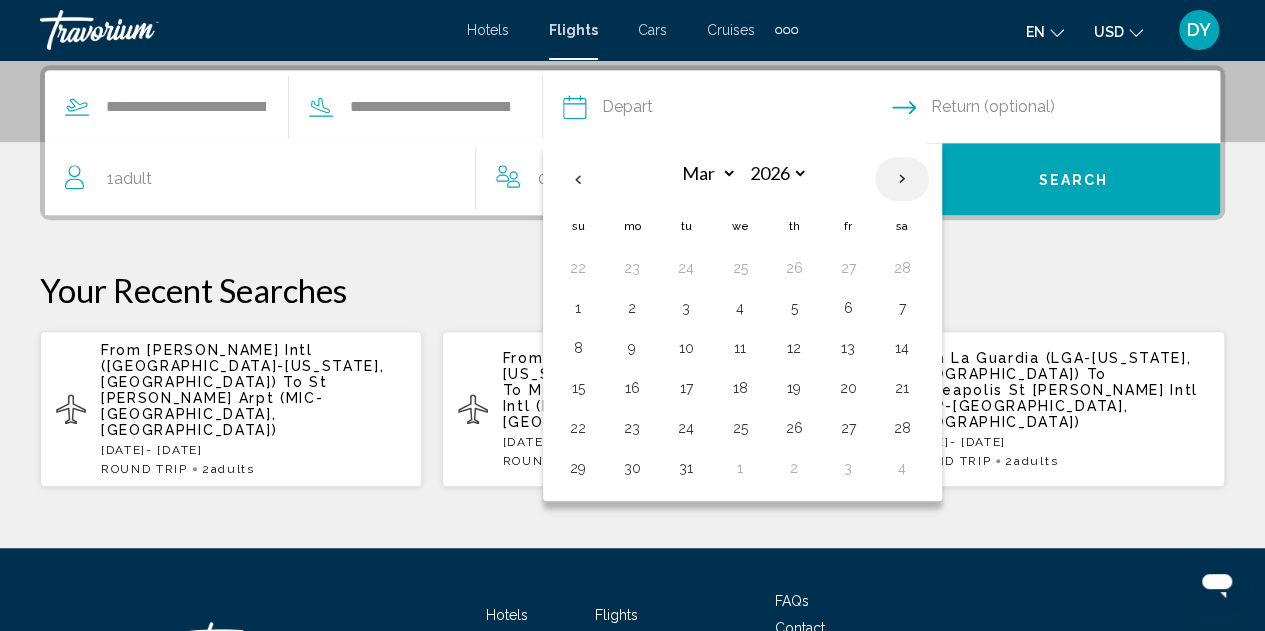 click at bounding box center (902, 179) 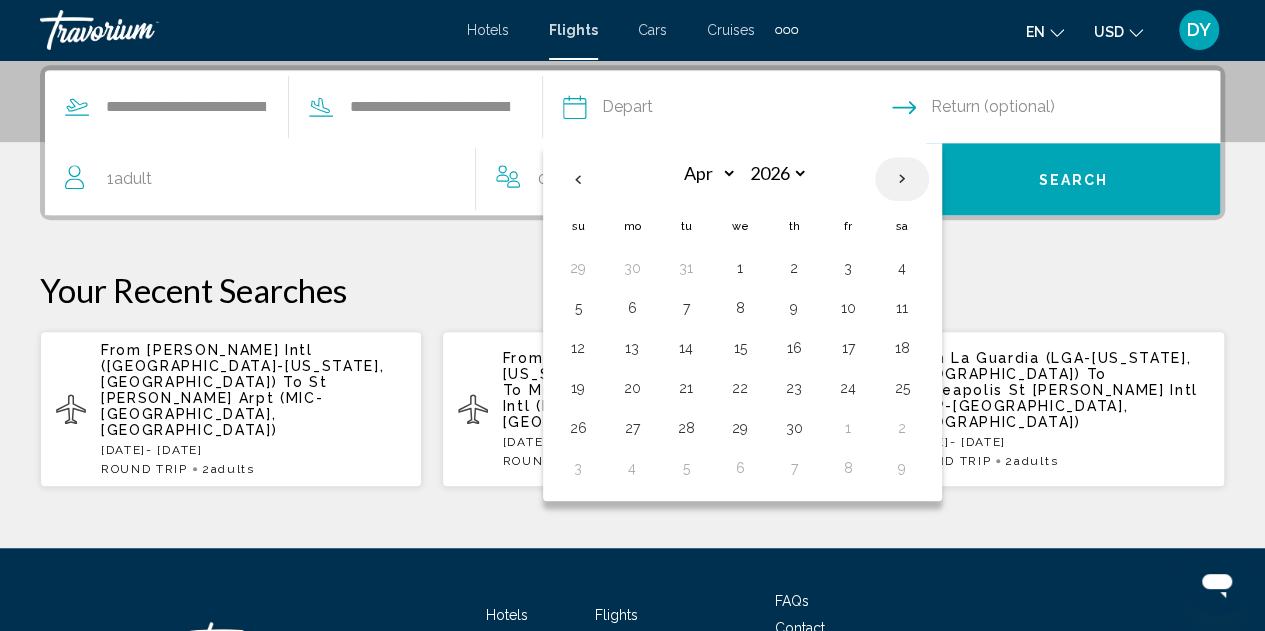 click at bounding box center [902, 179] 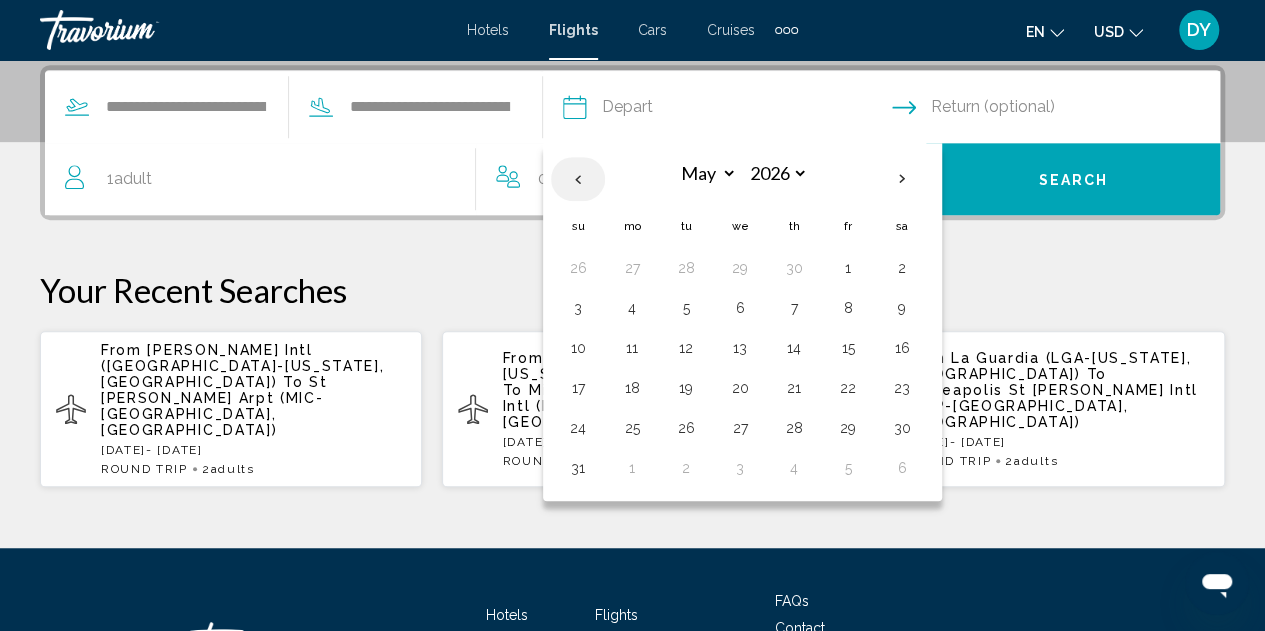 click at bounding box center (578, 179) 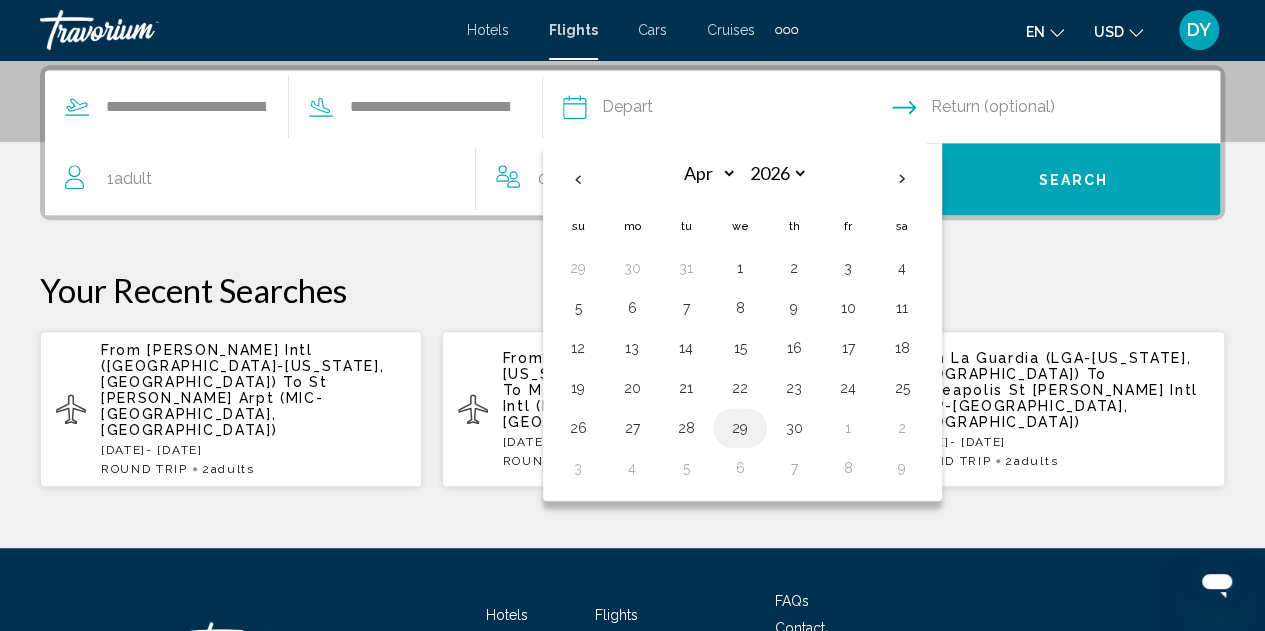 click on "29" at bounding box center (740, 428) 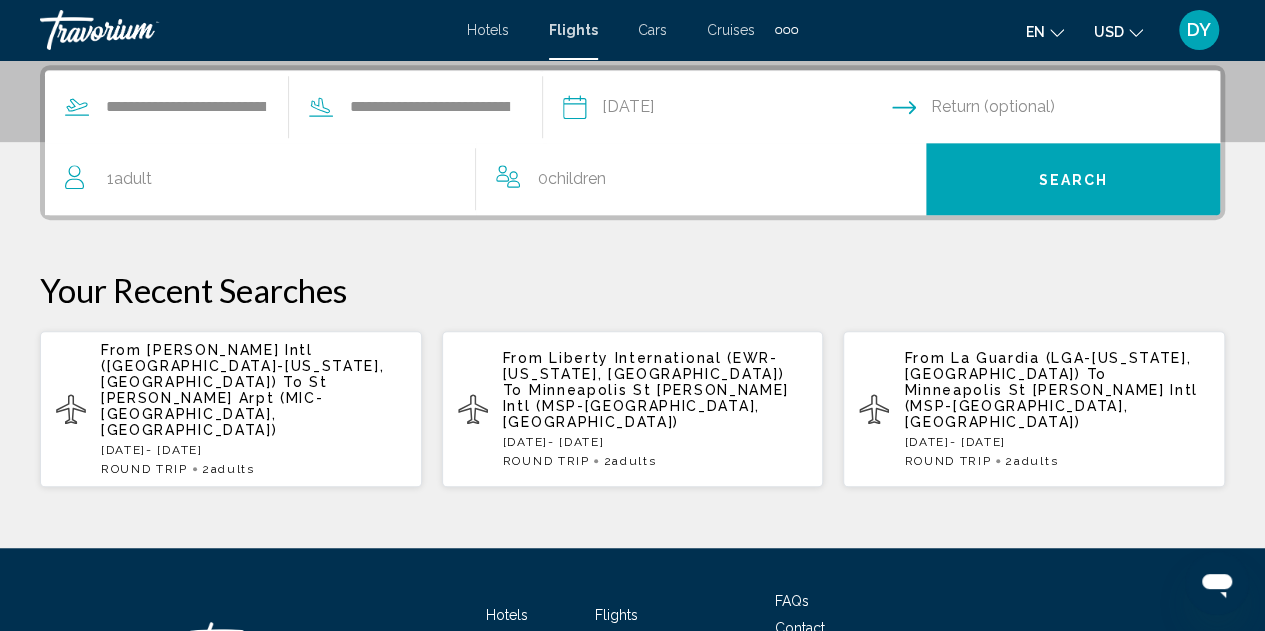 click at bounding box center (1060, 110) 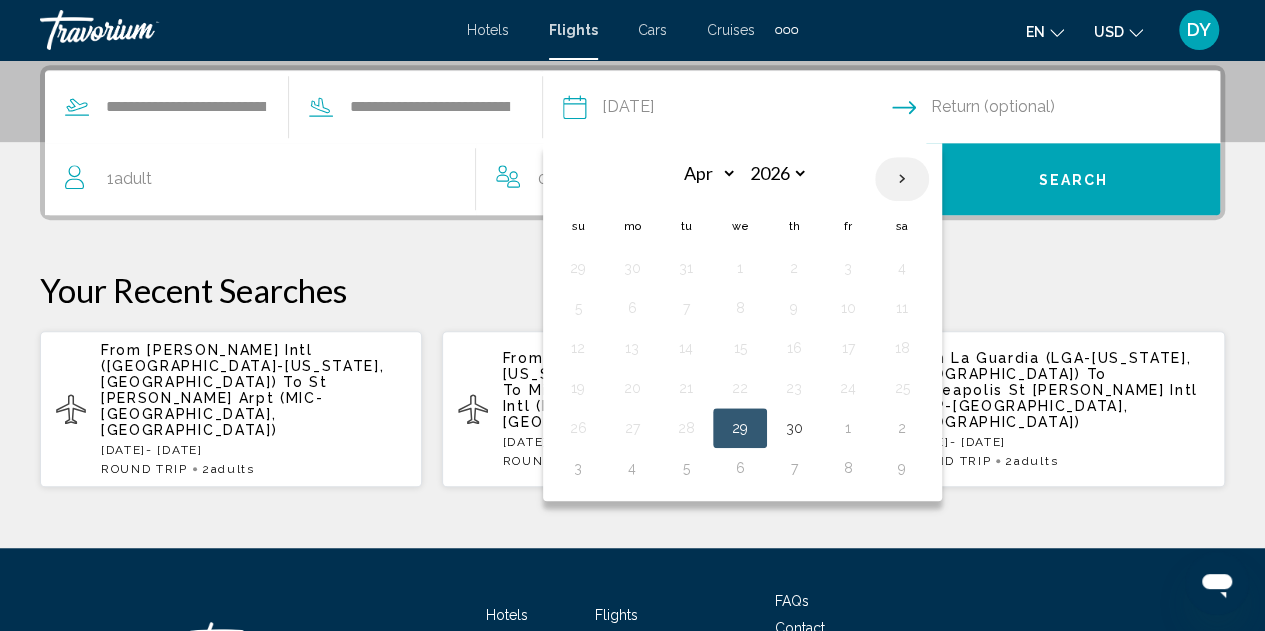 click at bounding box center (902, 179) 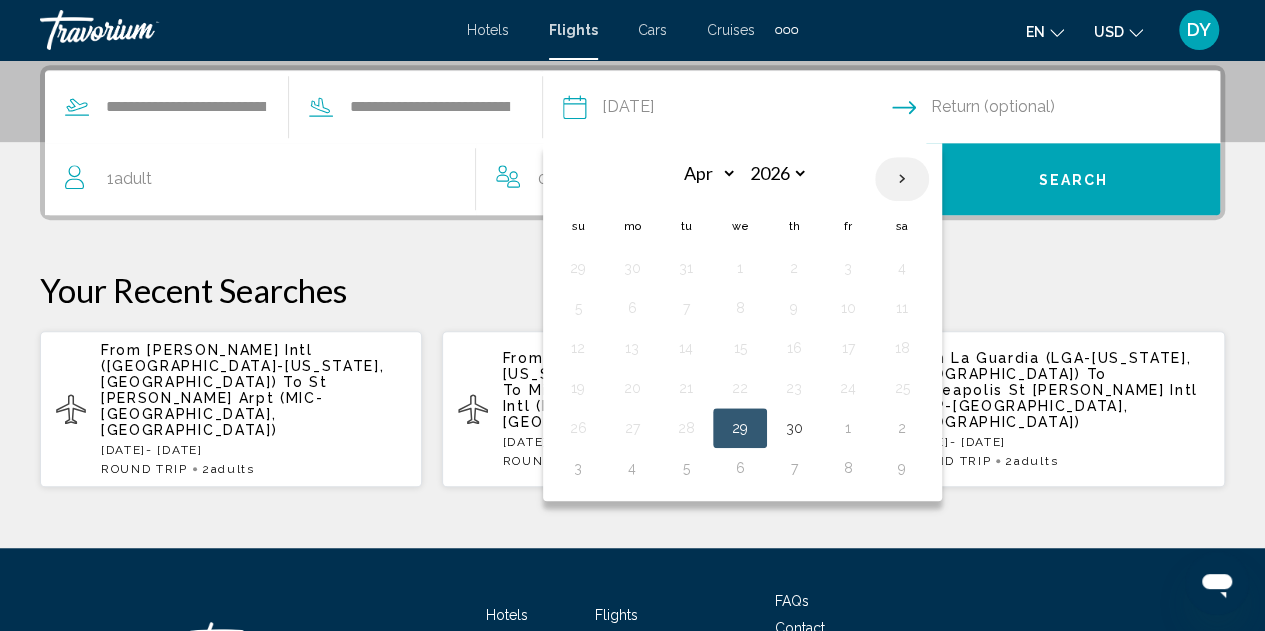 select on "*" 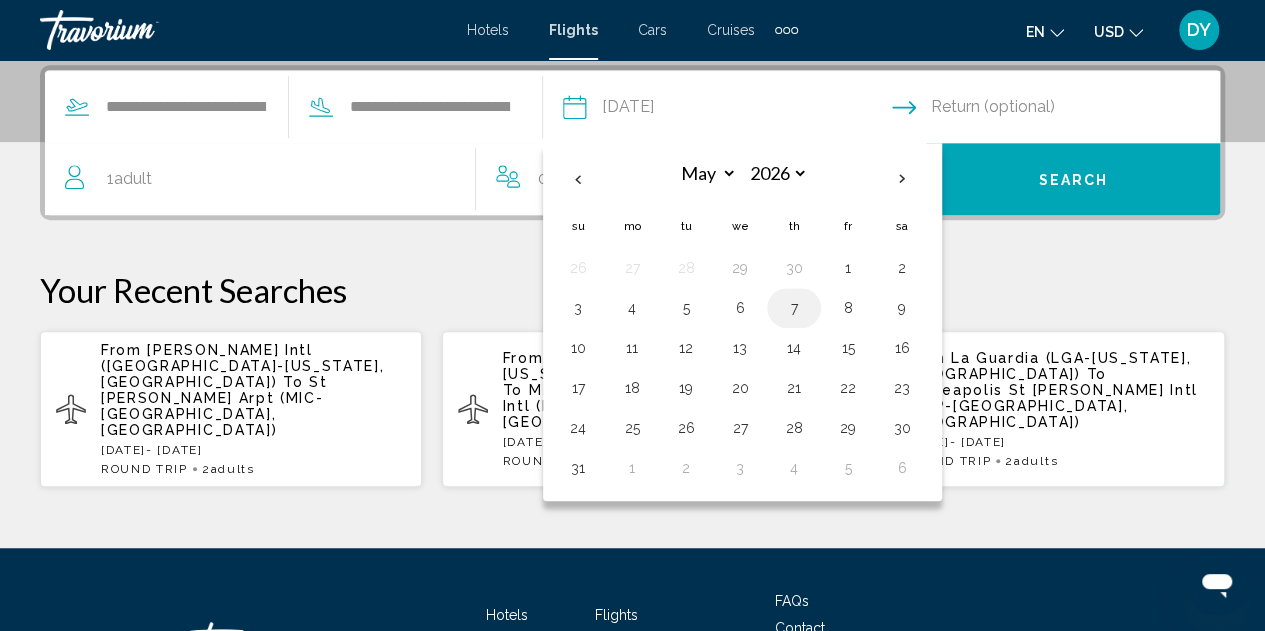 click on "7" at bounding box center [794, 308] 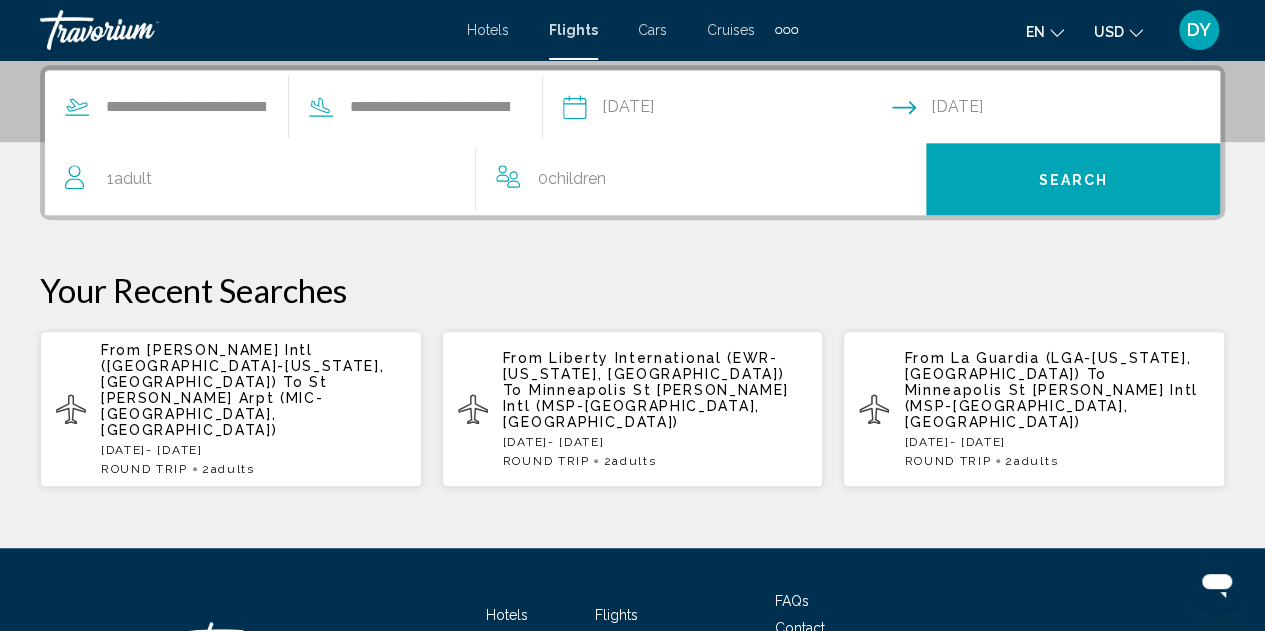 click on "1  Adult Adults" at bounding box center (270, 179) 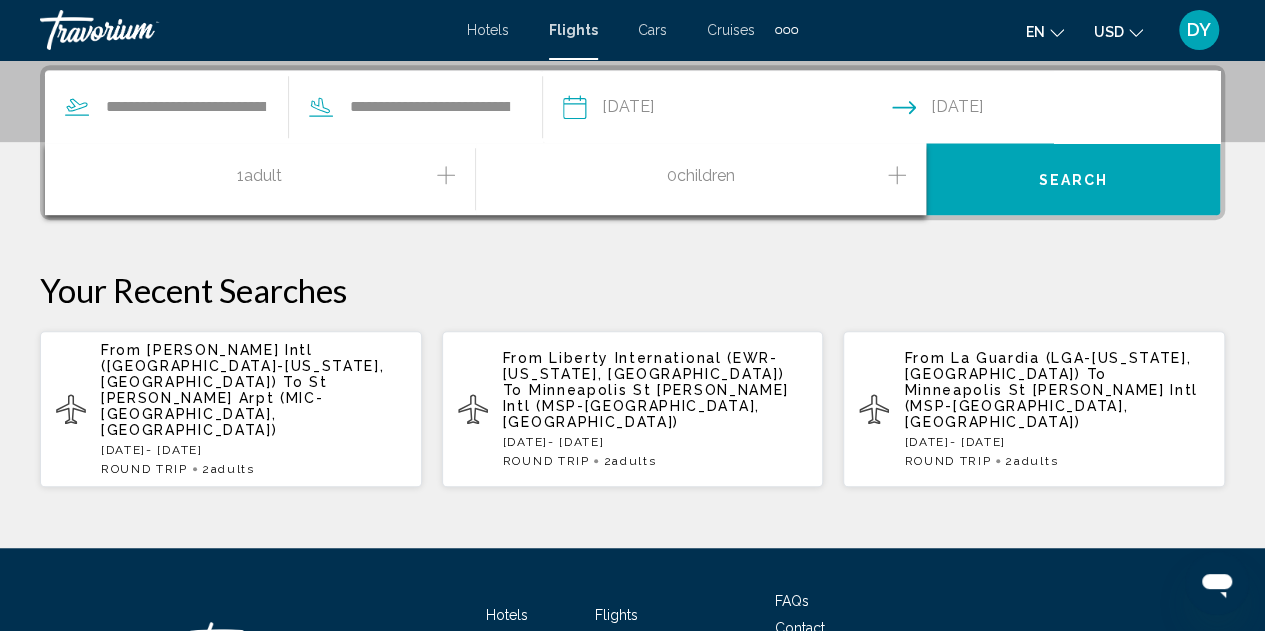 click 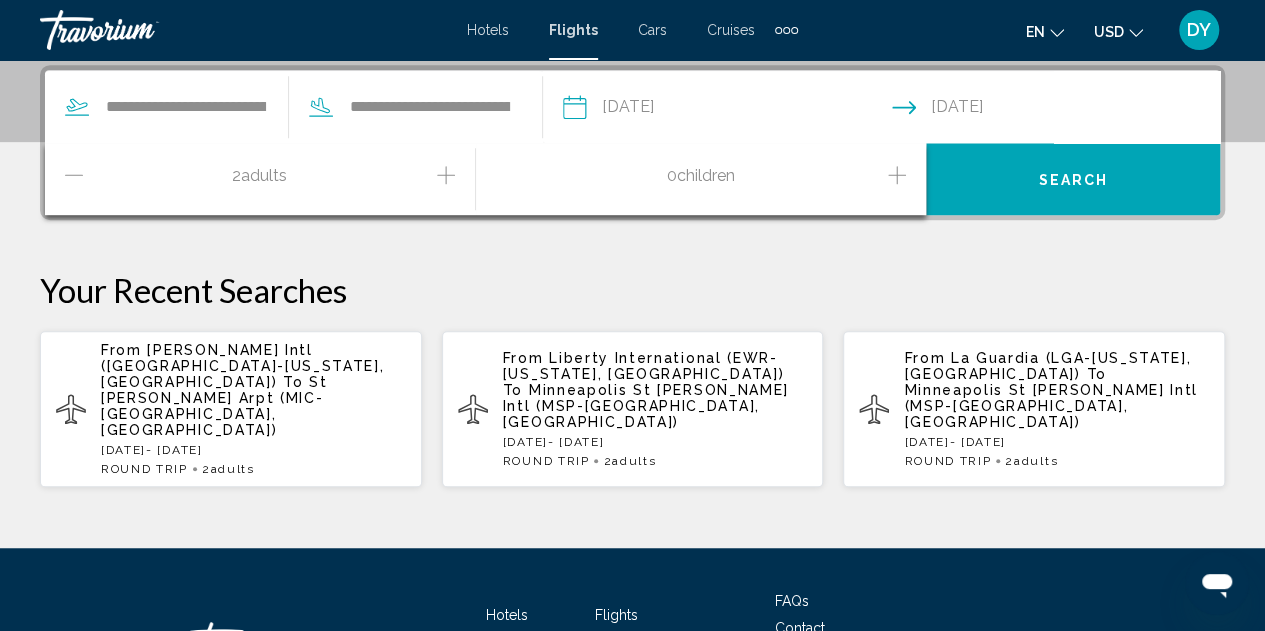 click 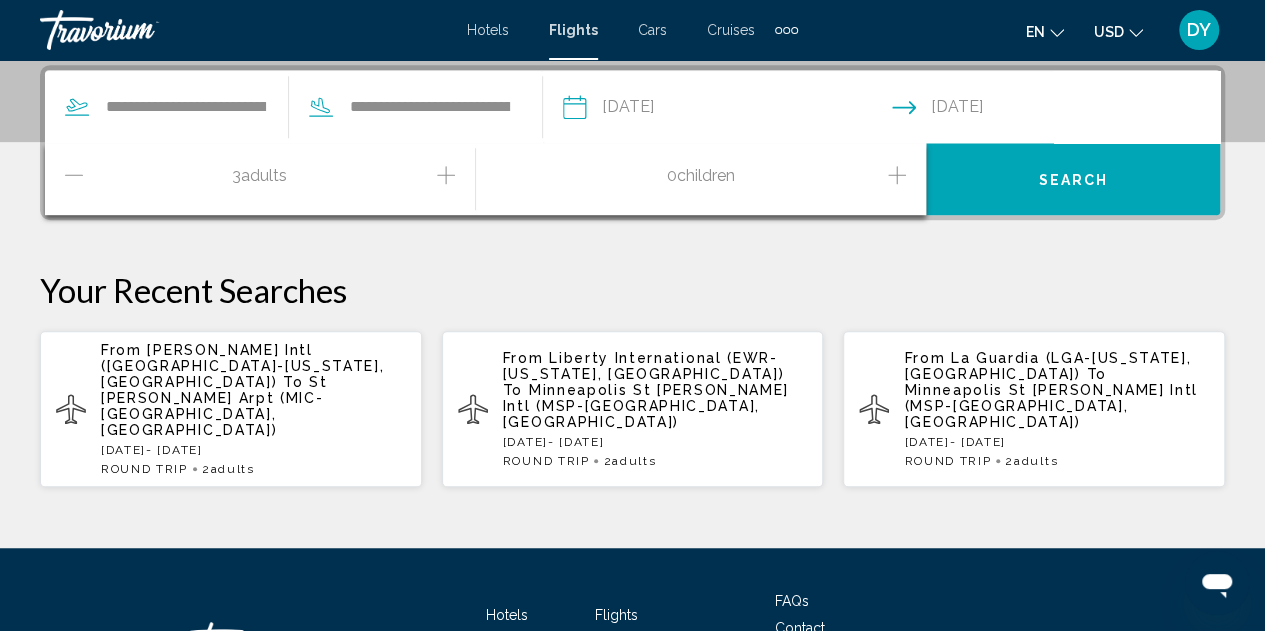 click on "Search" at bounding box center [1073, 179] 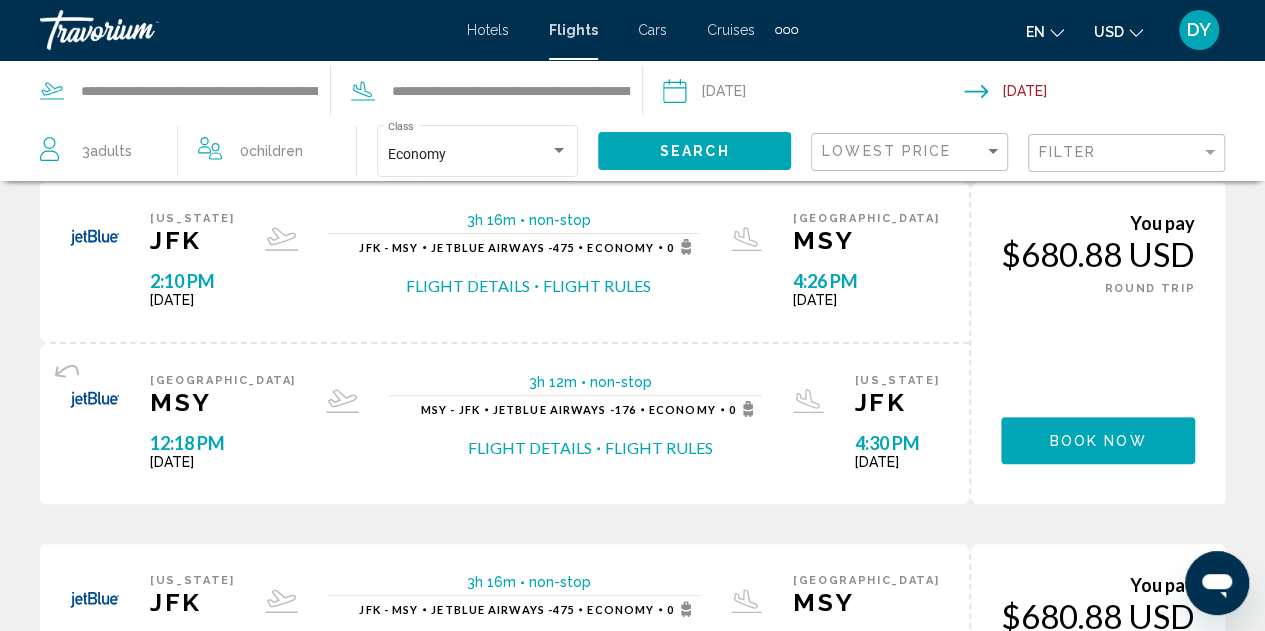 scroll, scrollTop: 38, scrollLeft: 0, axis: vertical 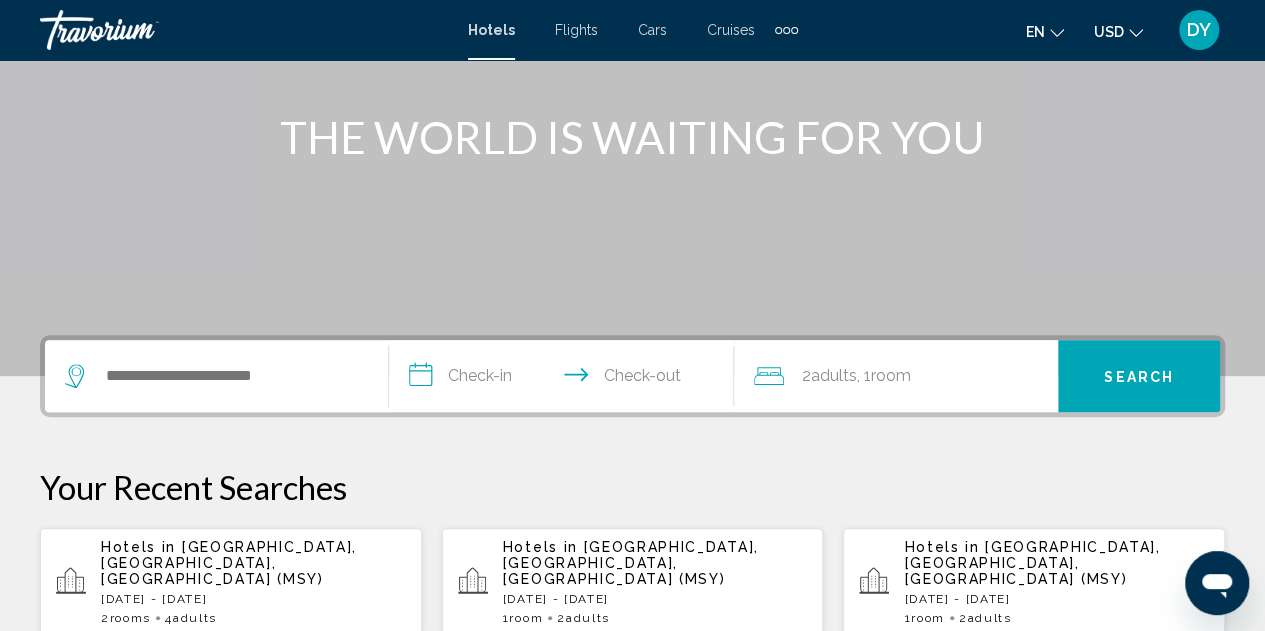 click on "Cruises" at bounding box center (731, 30) 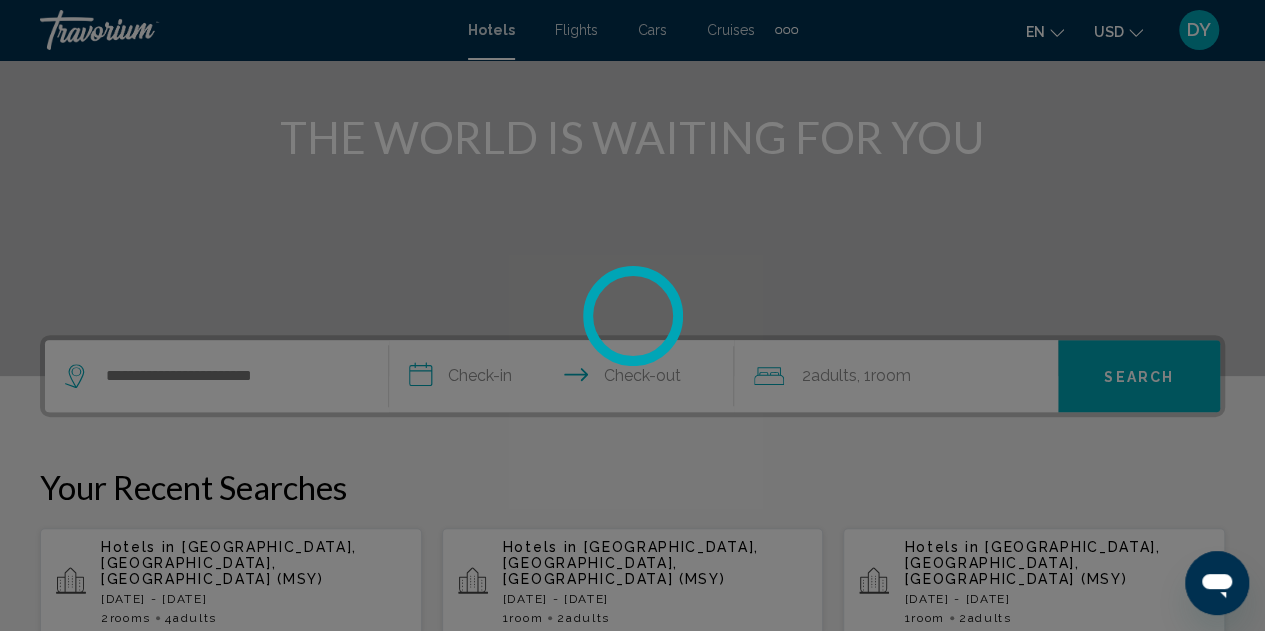scroll, scrollTop: 0, scrollLeft: 0, axis: both 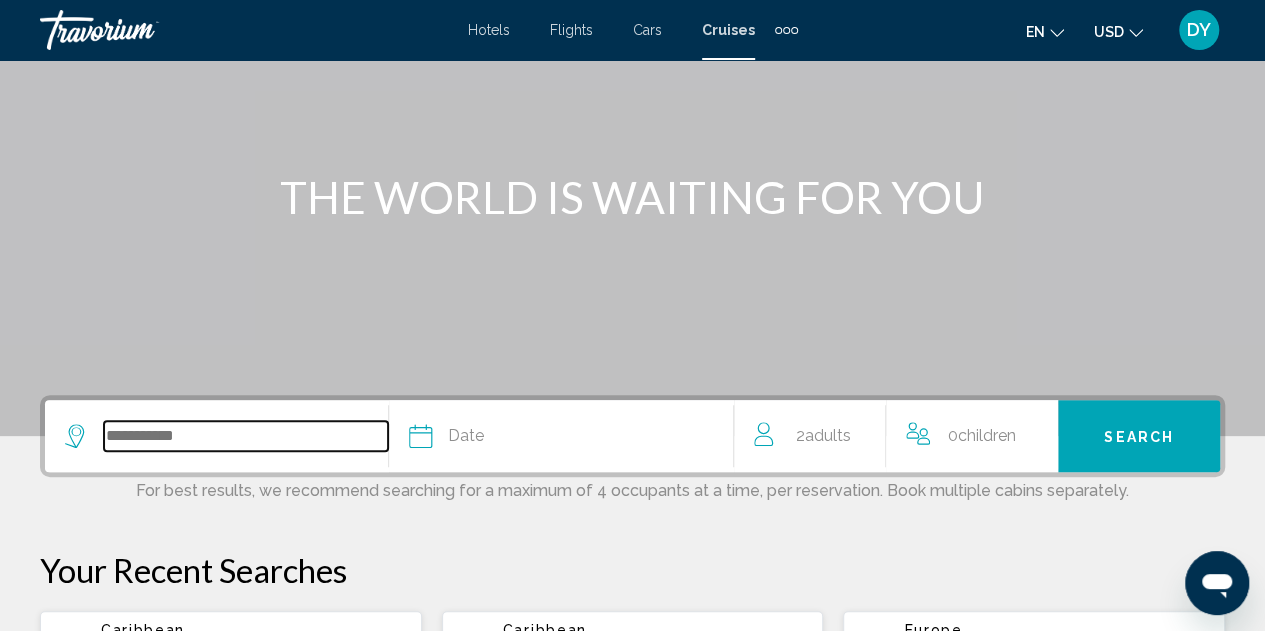 click at bounding box center (246, 436) 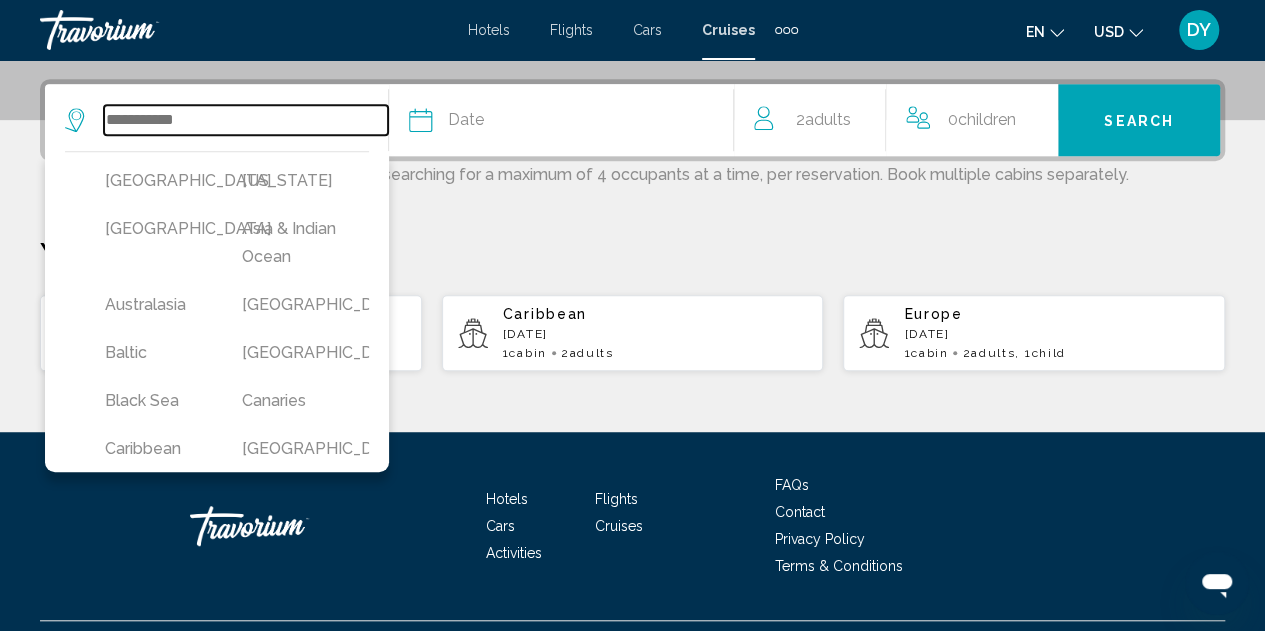 scroll, scrollTop: 494, scrollLeft: 0, axis: vertical 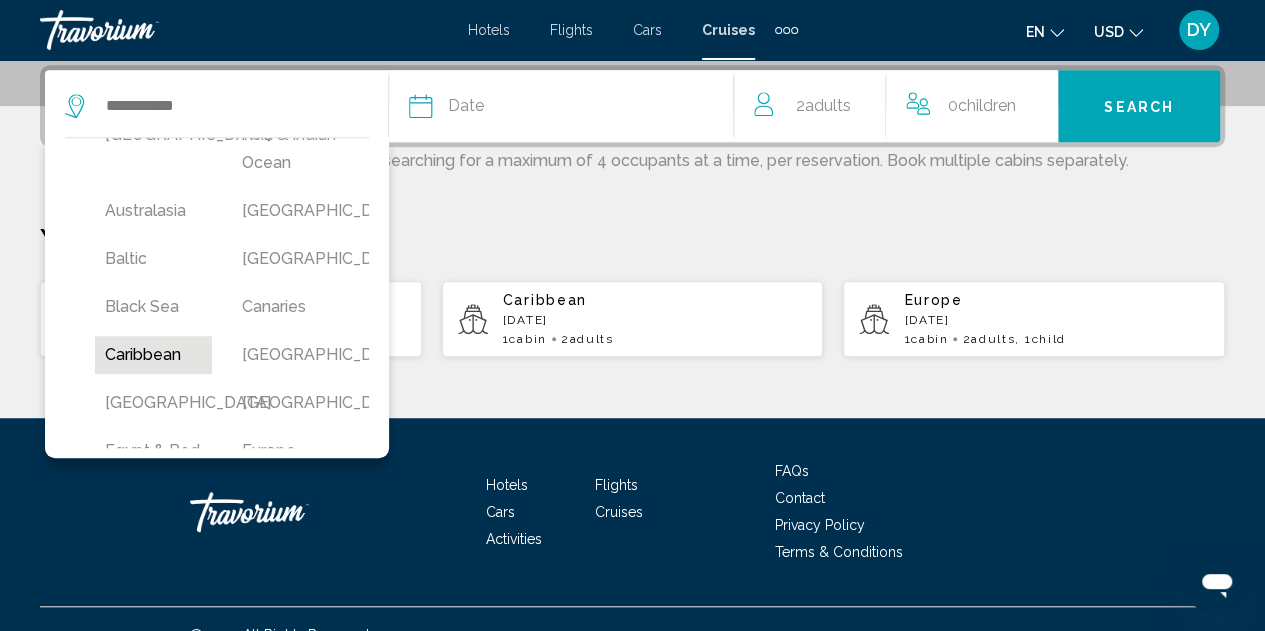 click on "Caribbean" at bounding box center [153, 355] 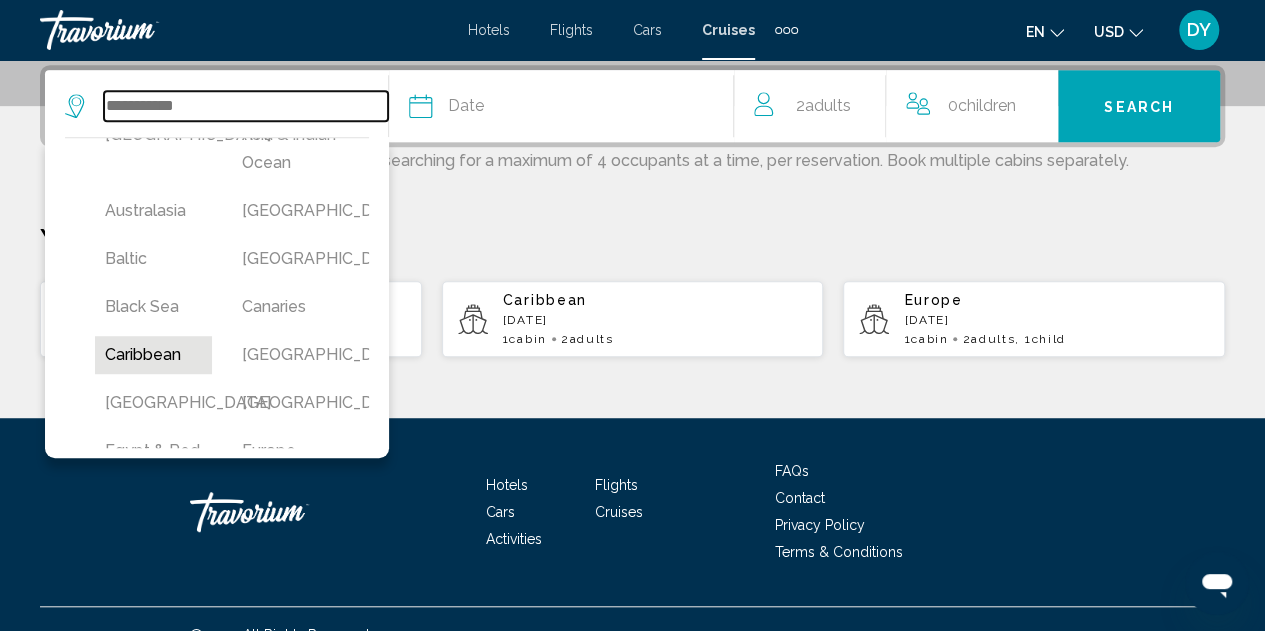 type on "*********" 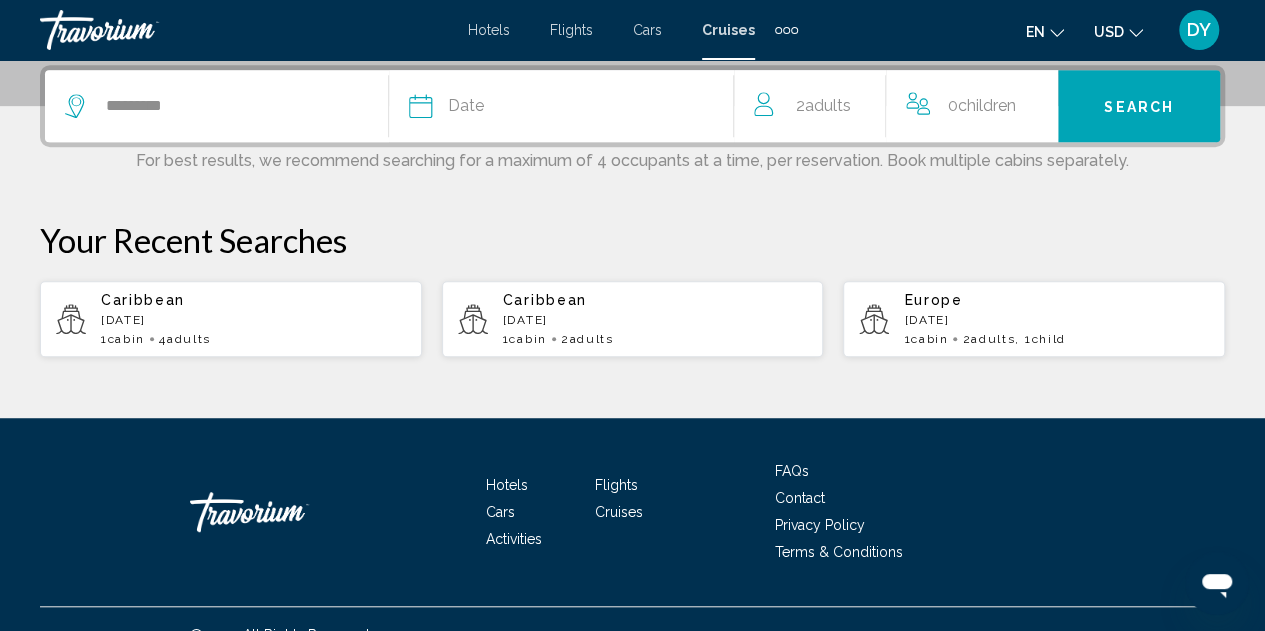 click on "Date" 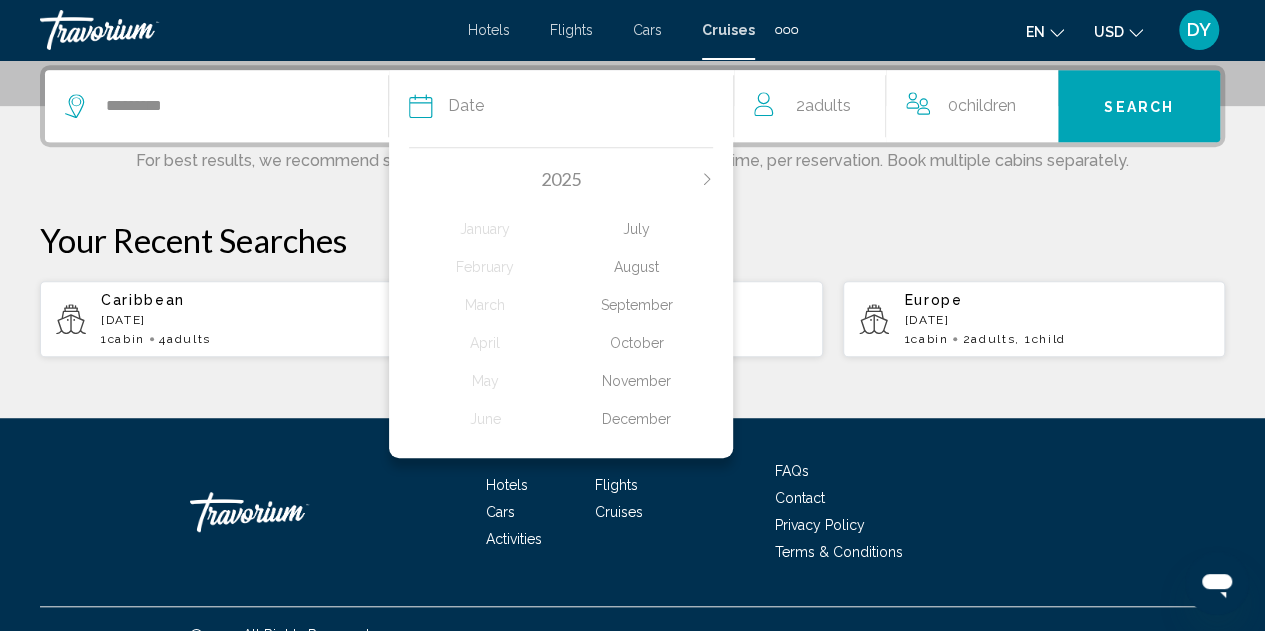click 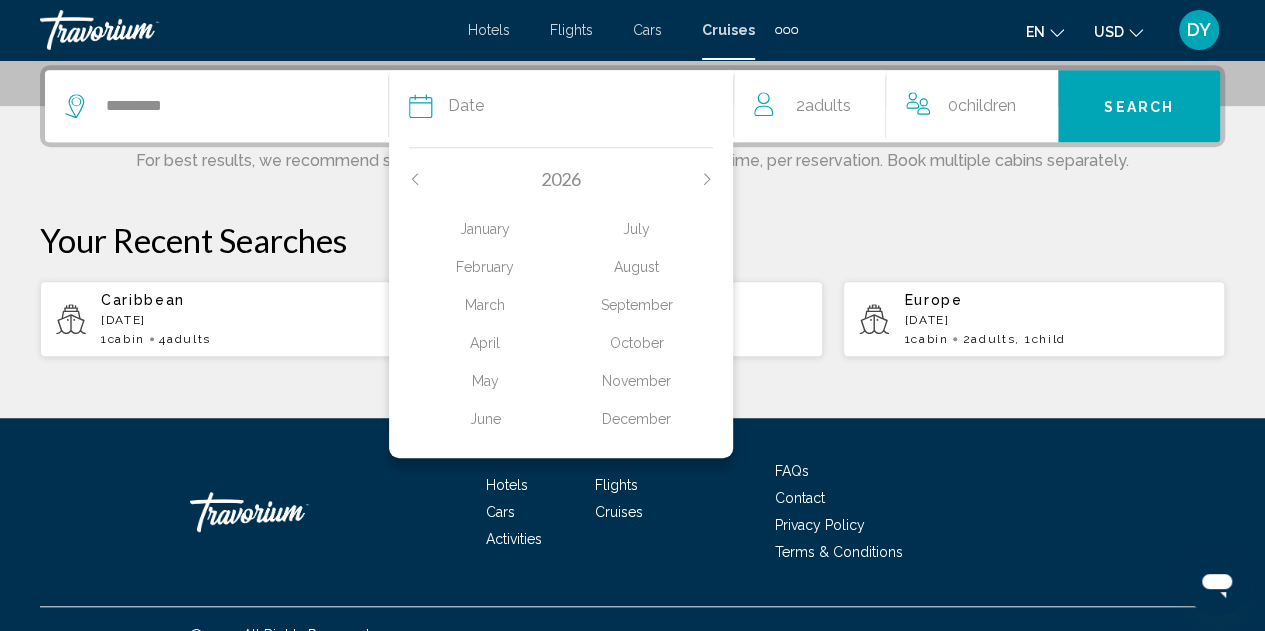 click on "May" 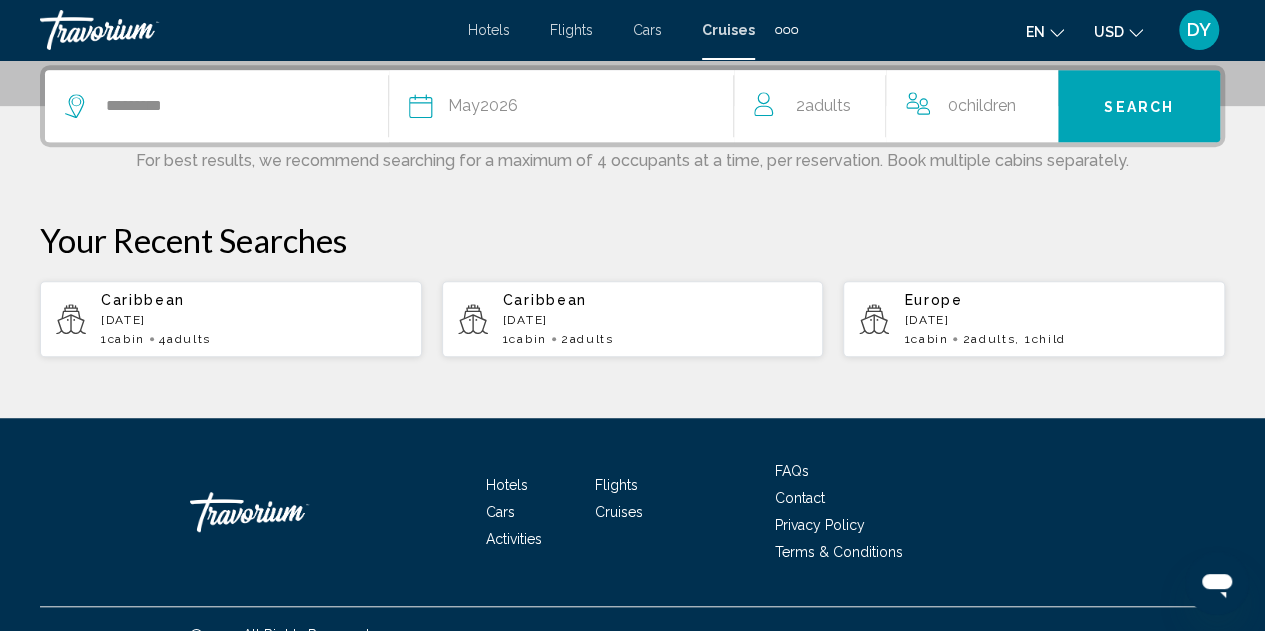 click on "Adults" 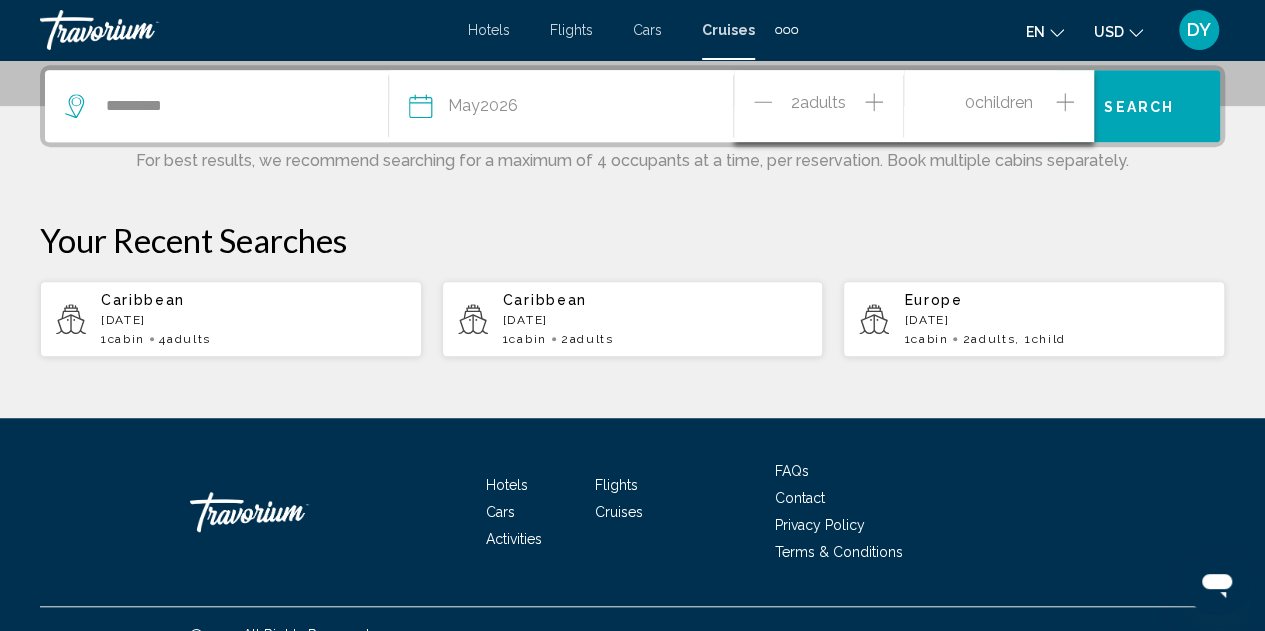 click 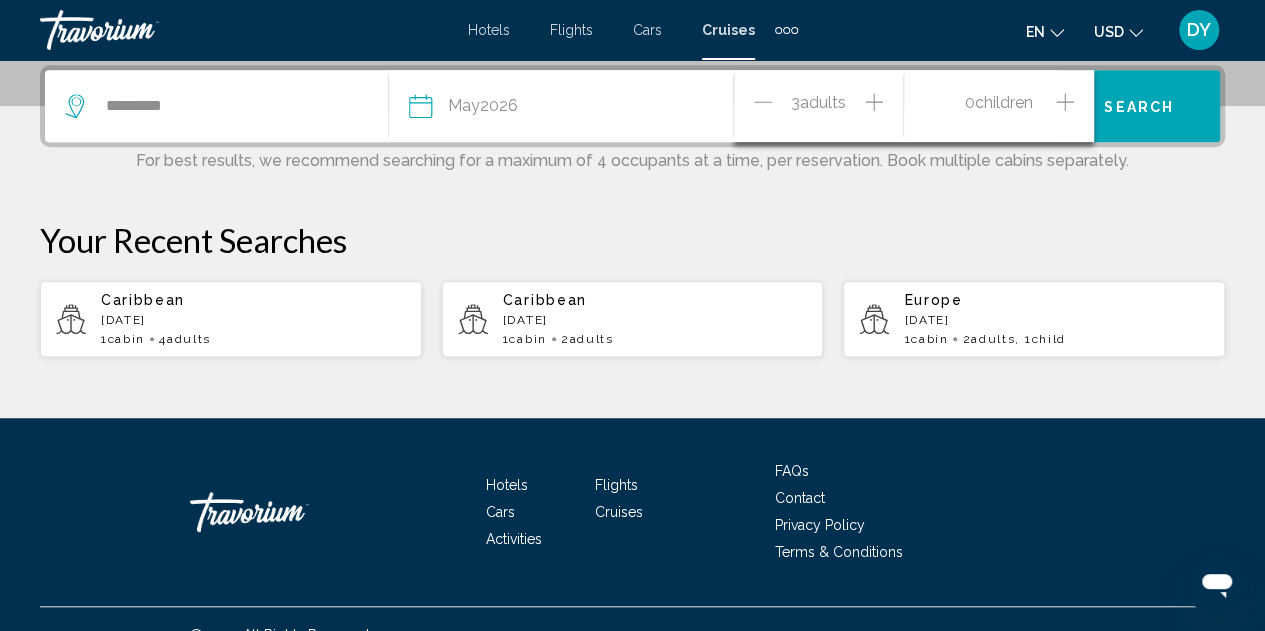 click 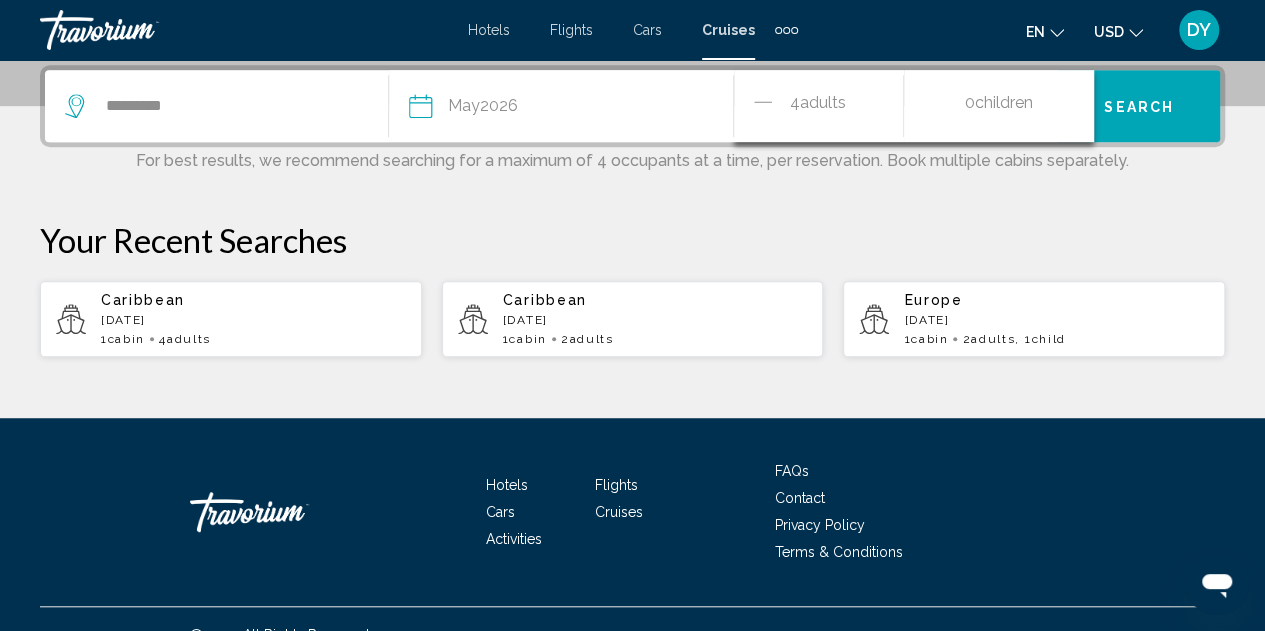 click on "Search" at bounding box center [1139, 107] 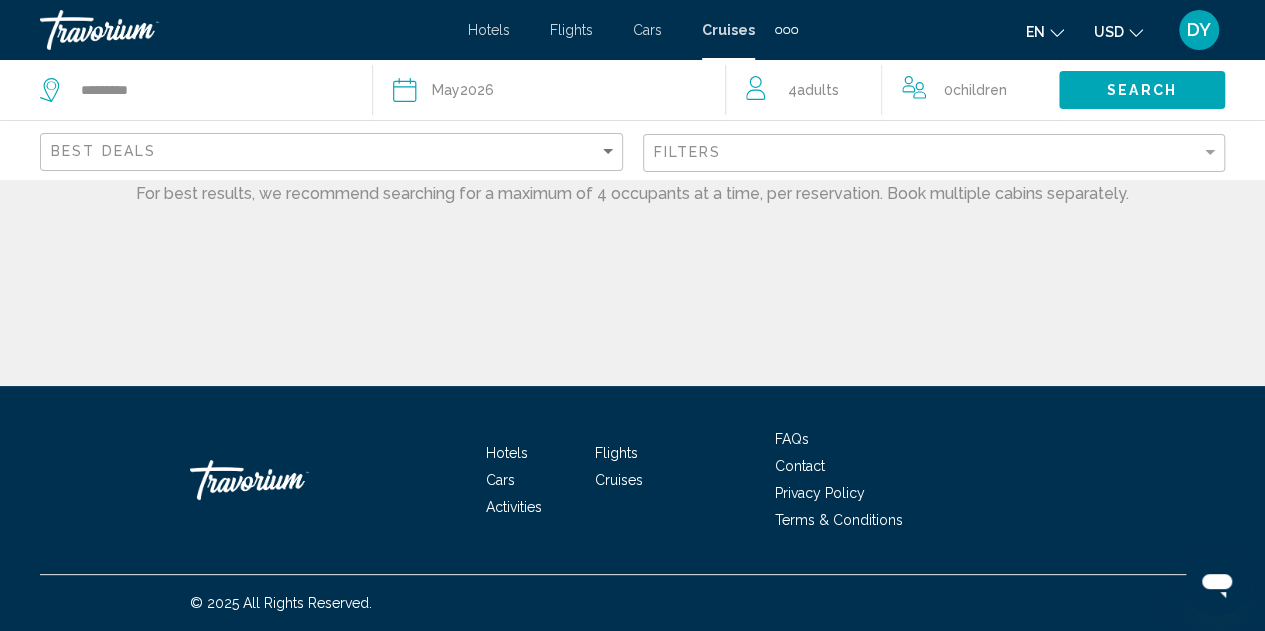 scroll, scrollTop: 0, scrollLeft: 0, axis: both 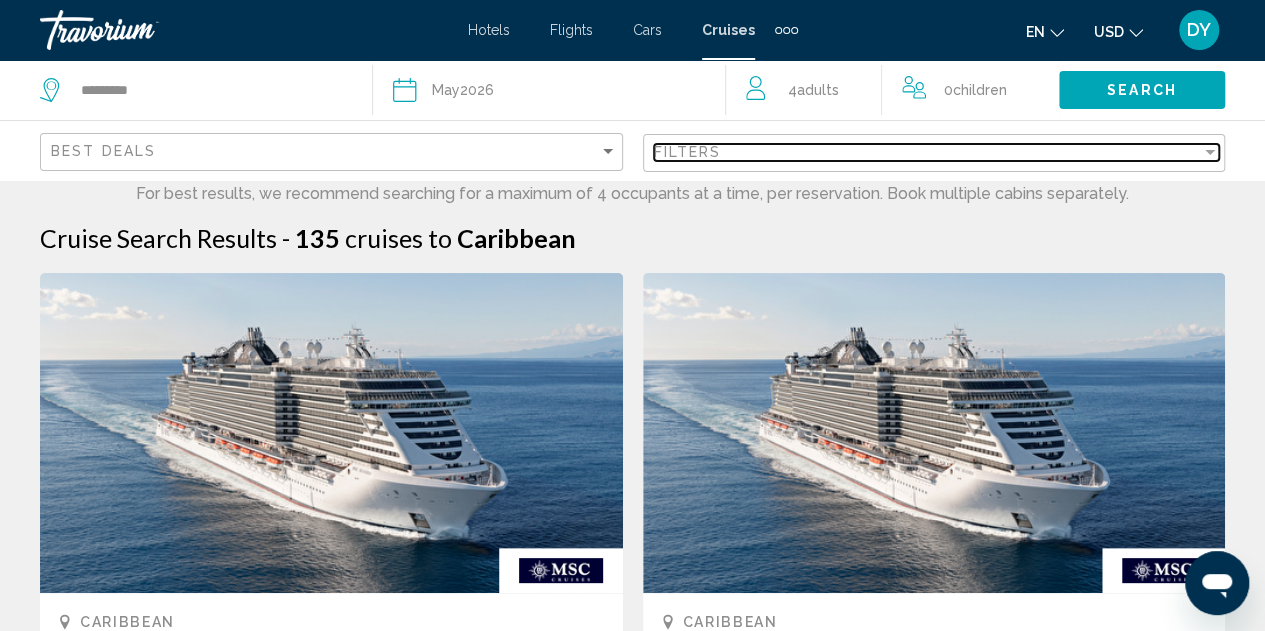 click on "Filters" at bounding box center (928, 152) 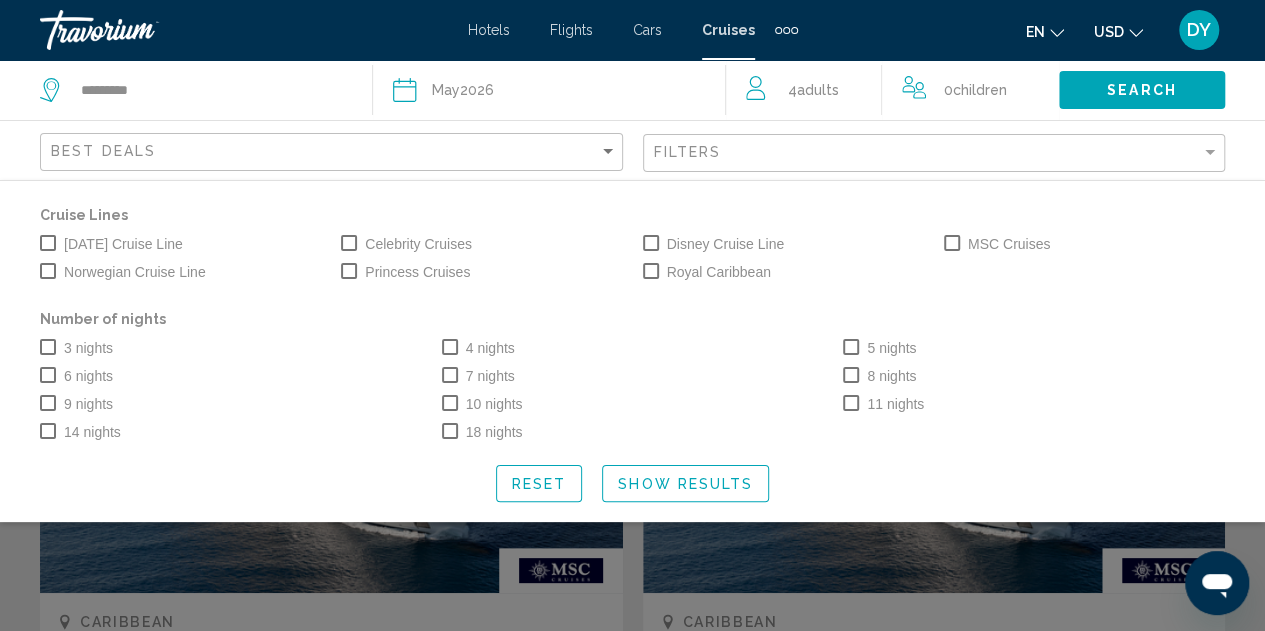 click on "[DATE] Cruise Line" at bounding box center (123, 244) 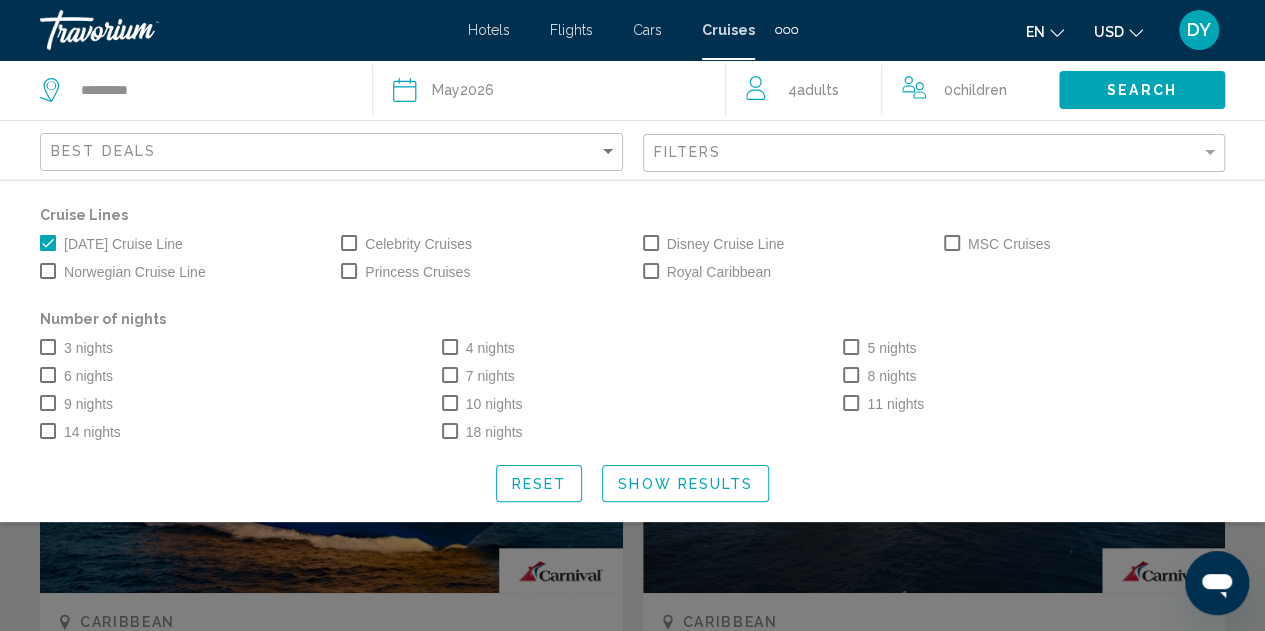 click on "Show Results" 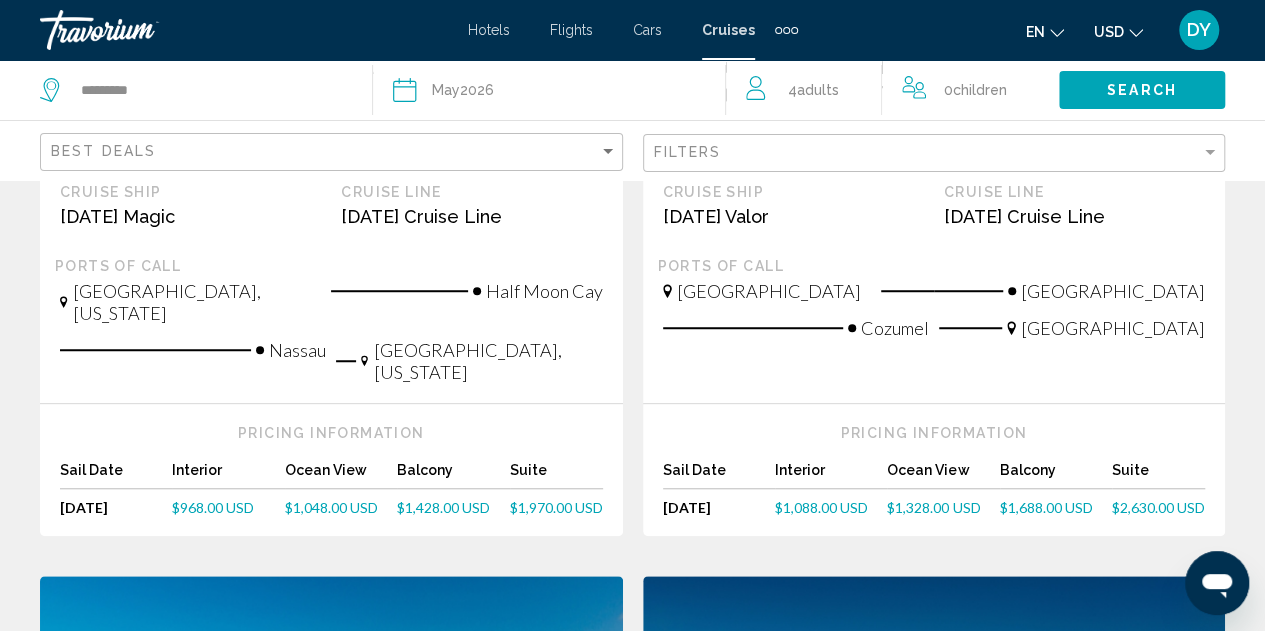 scroll, scrollTop: 584, scrollLeft: 0, axis: vertical 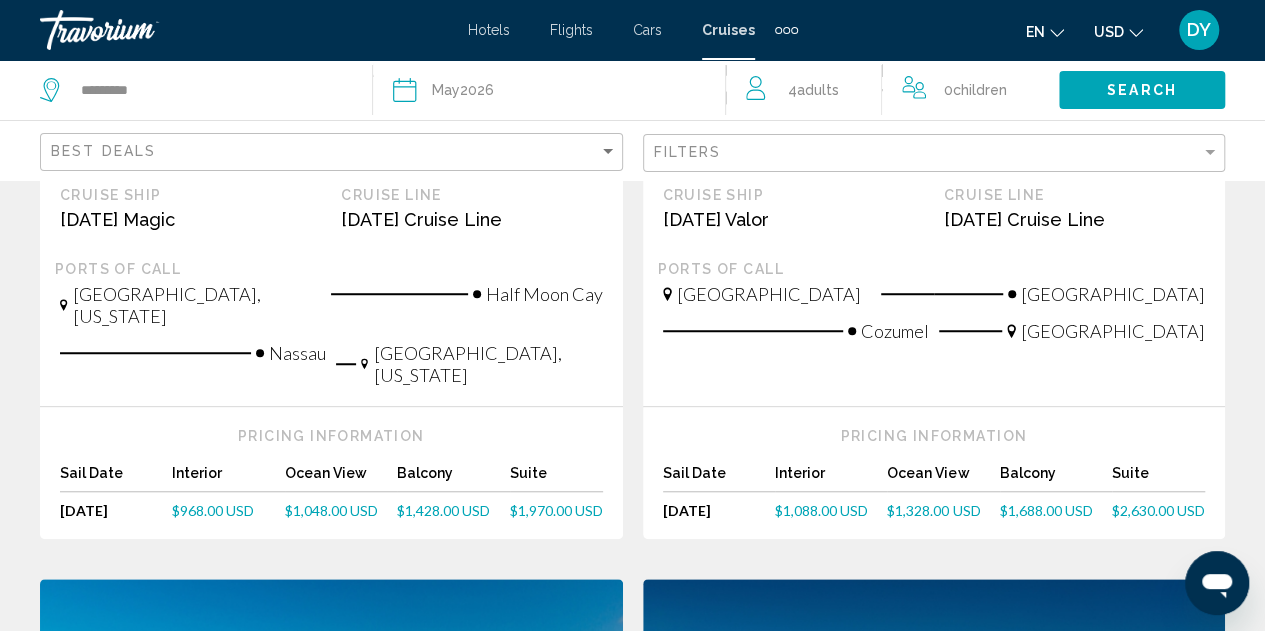 click on "$1,088.00 USD" at bounding box center [821, 510] 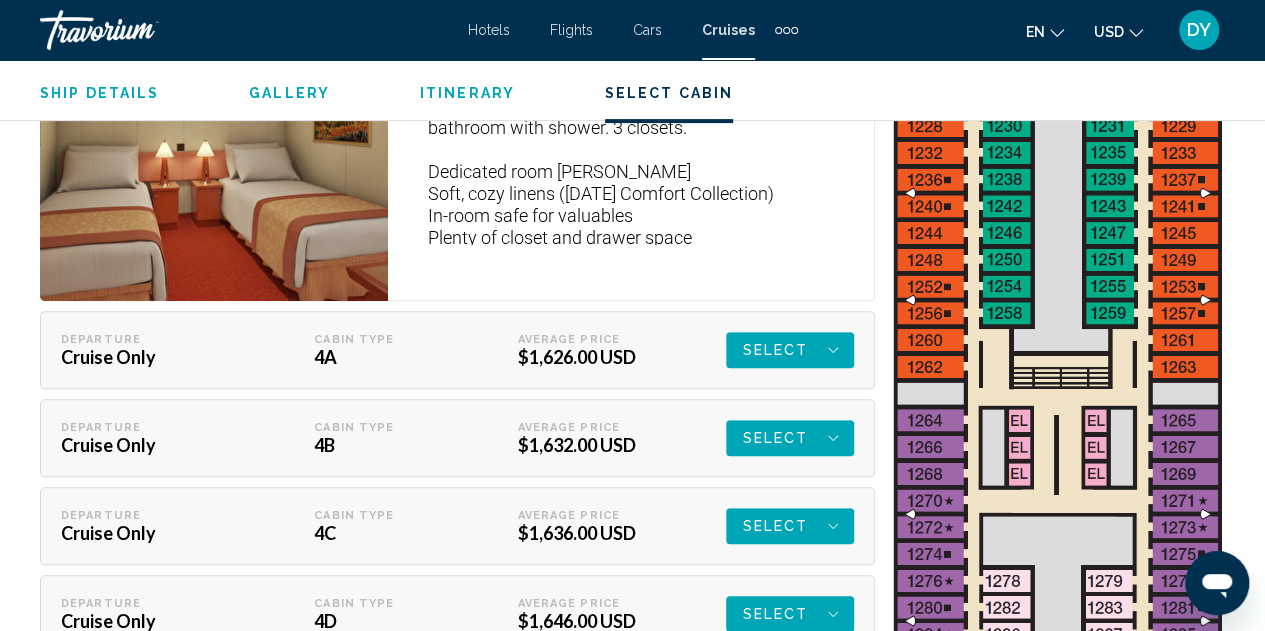 scroll, scrollTop: 4069, scrollLeft: 0, axis: vertical 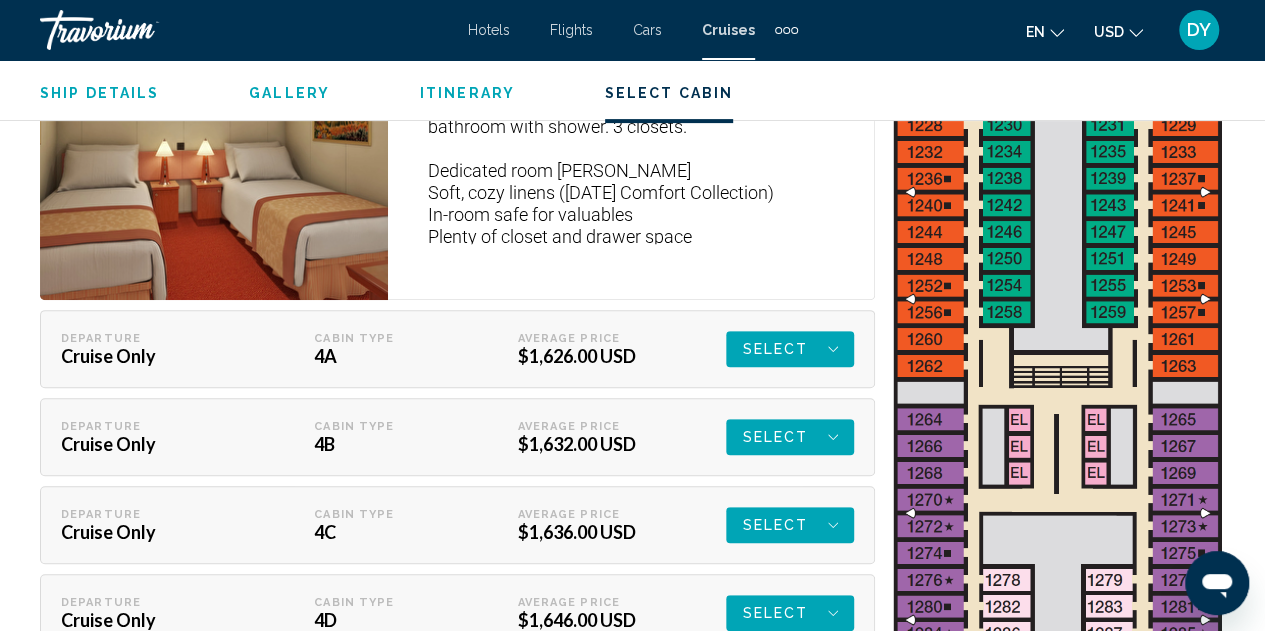 click on "Select" at bounding box center [790, -86] 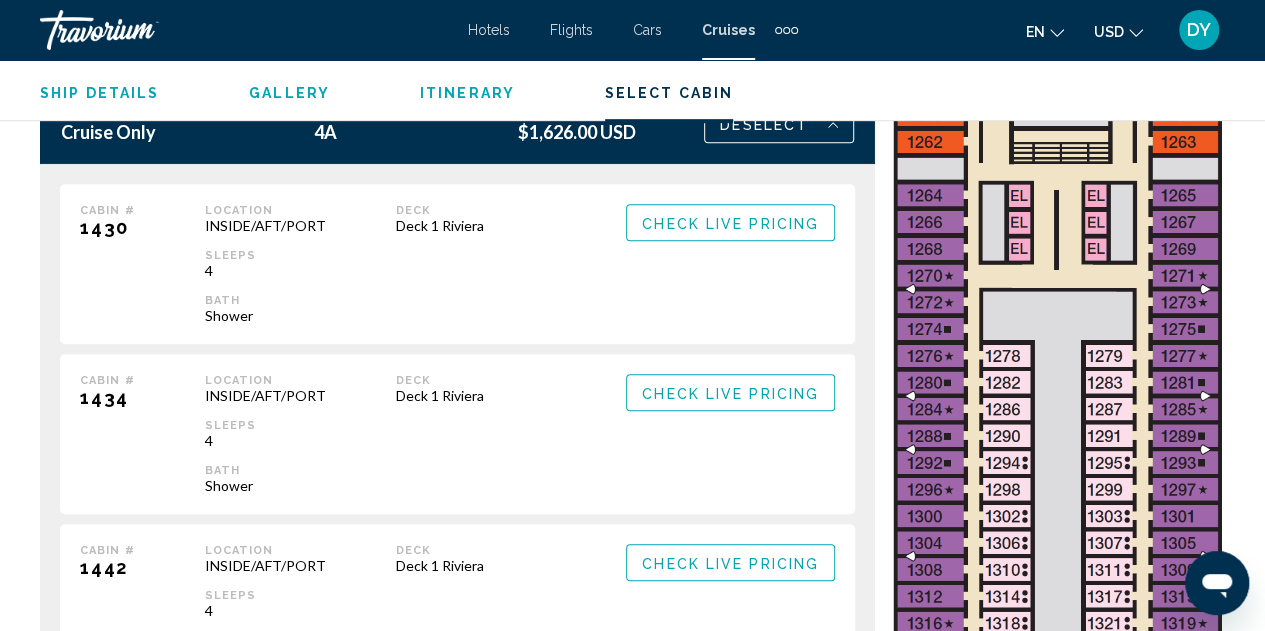 scroll, scrollTop: 4294, scrollLeft: 0, axis: vertical 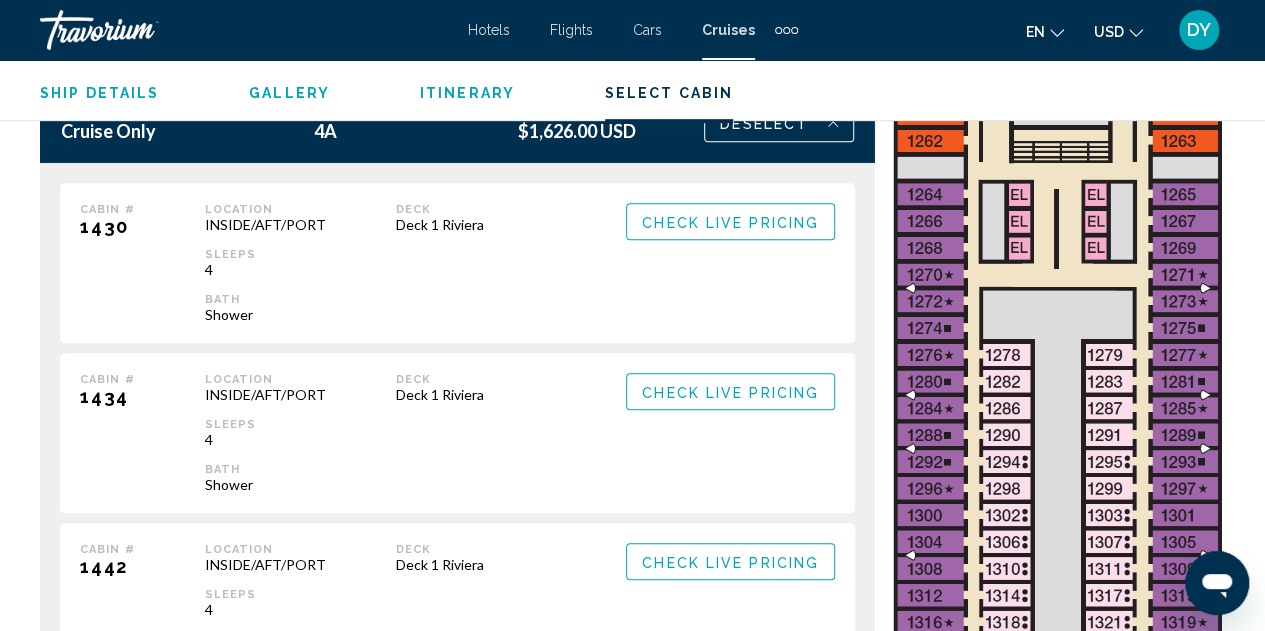 click on "Check Live Pricing" at bounding box center (730, 222) 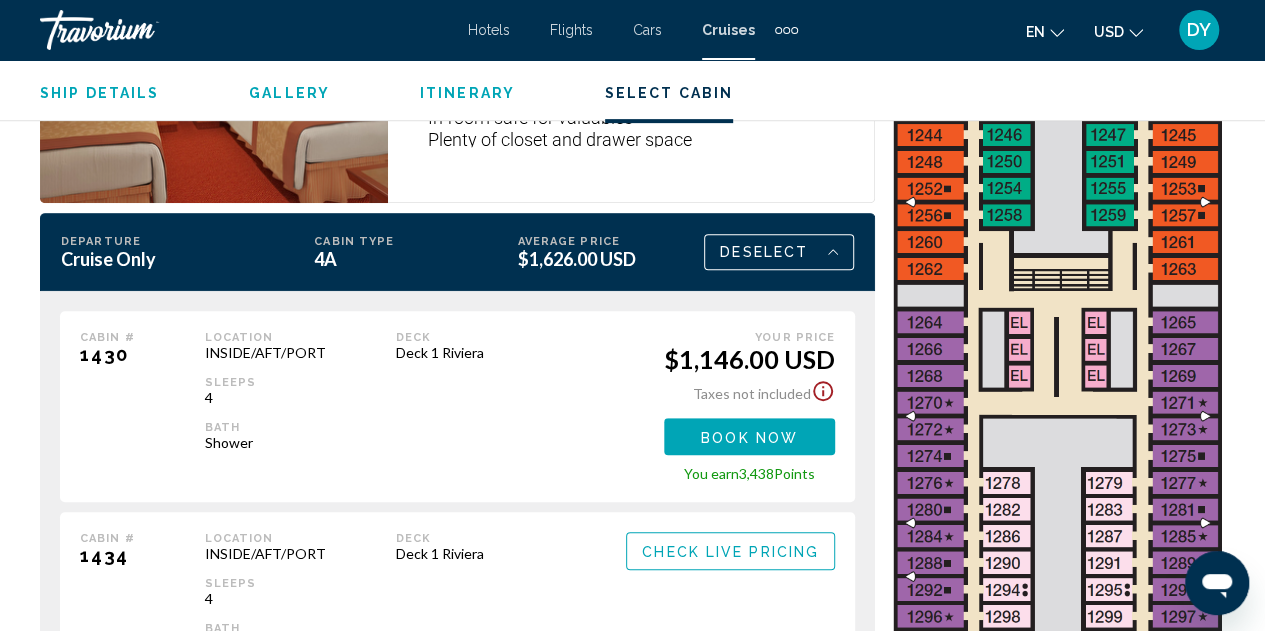 scroll, scrollTop: 4167, scrollLeft: 0, axis: vertical 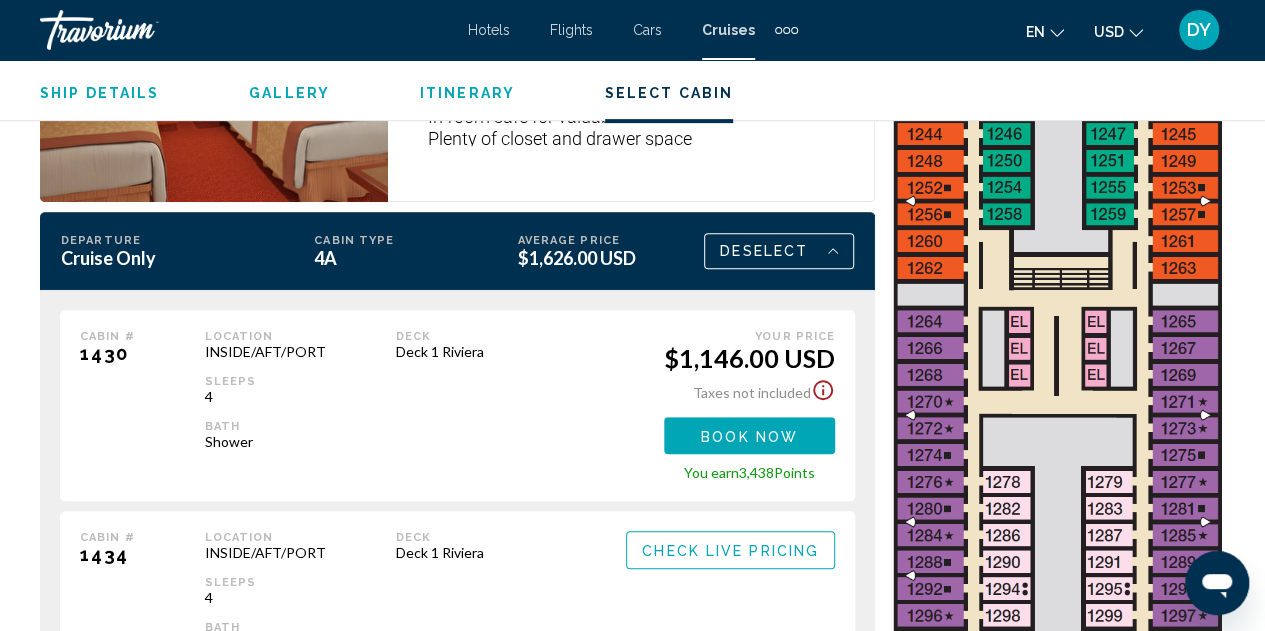 click on "Book now" at bounding box center [749, 436] 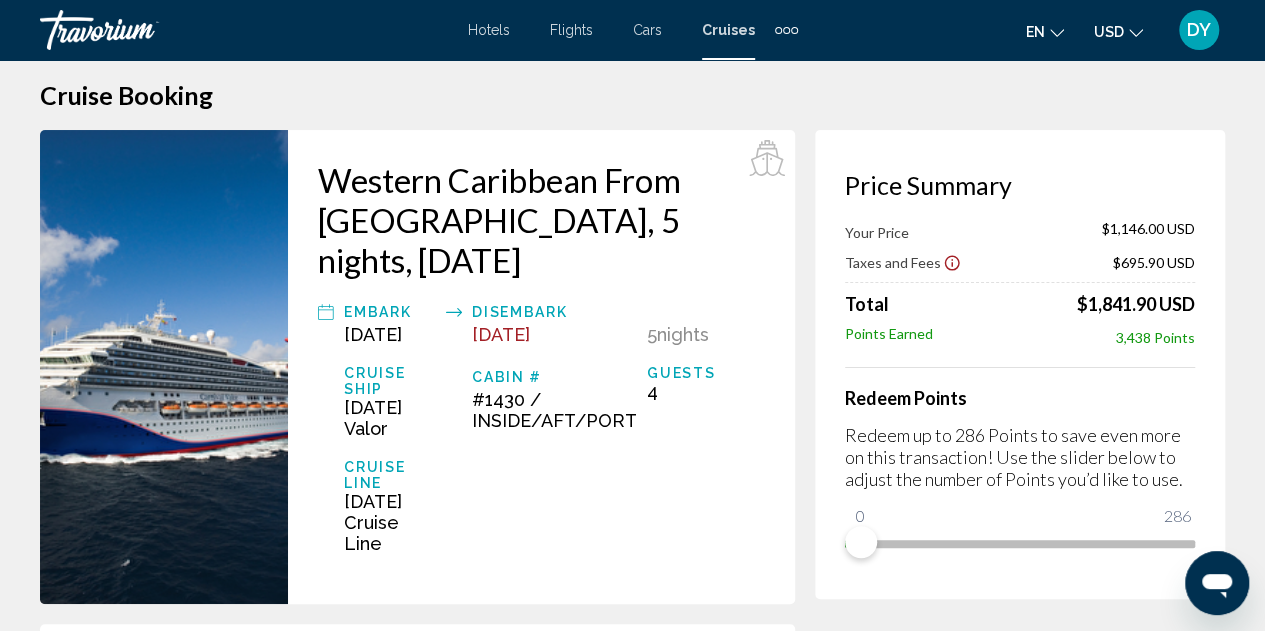 scroll, scrollTop: 99, scrollLeft: 0, axis: vertical 